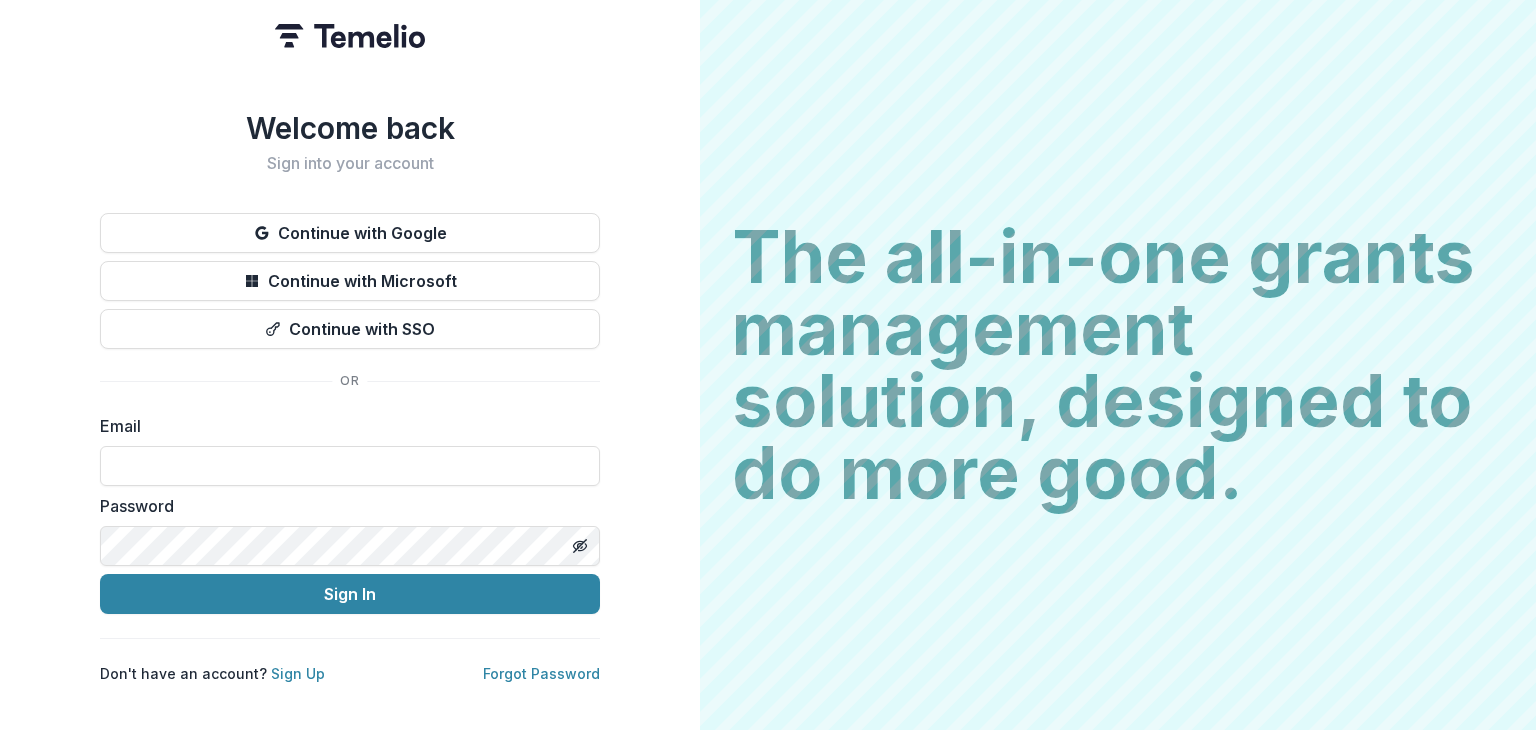 scroll, scrollTop: 0, scrollLeft: 0, axis: both 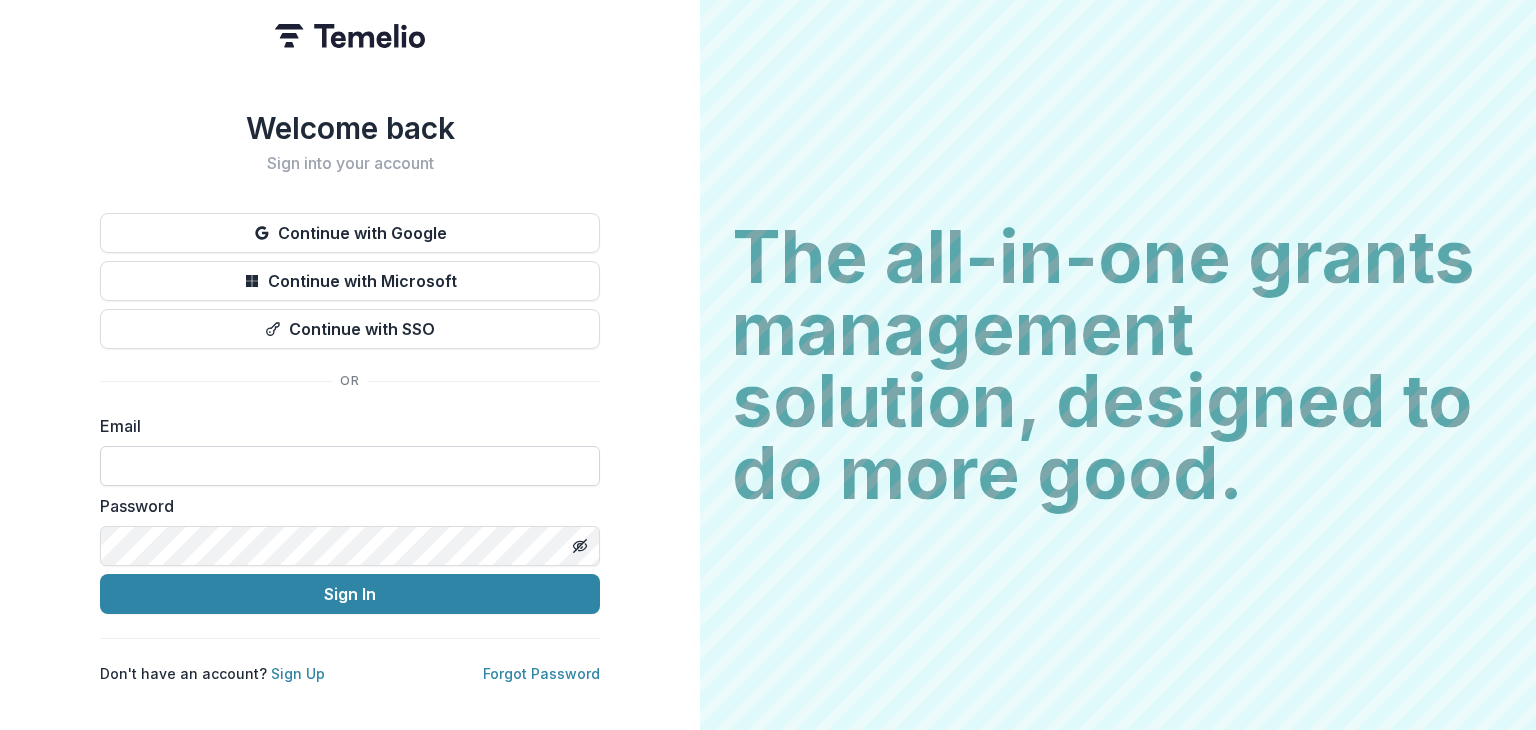 click at bounding box center (350, 466) 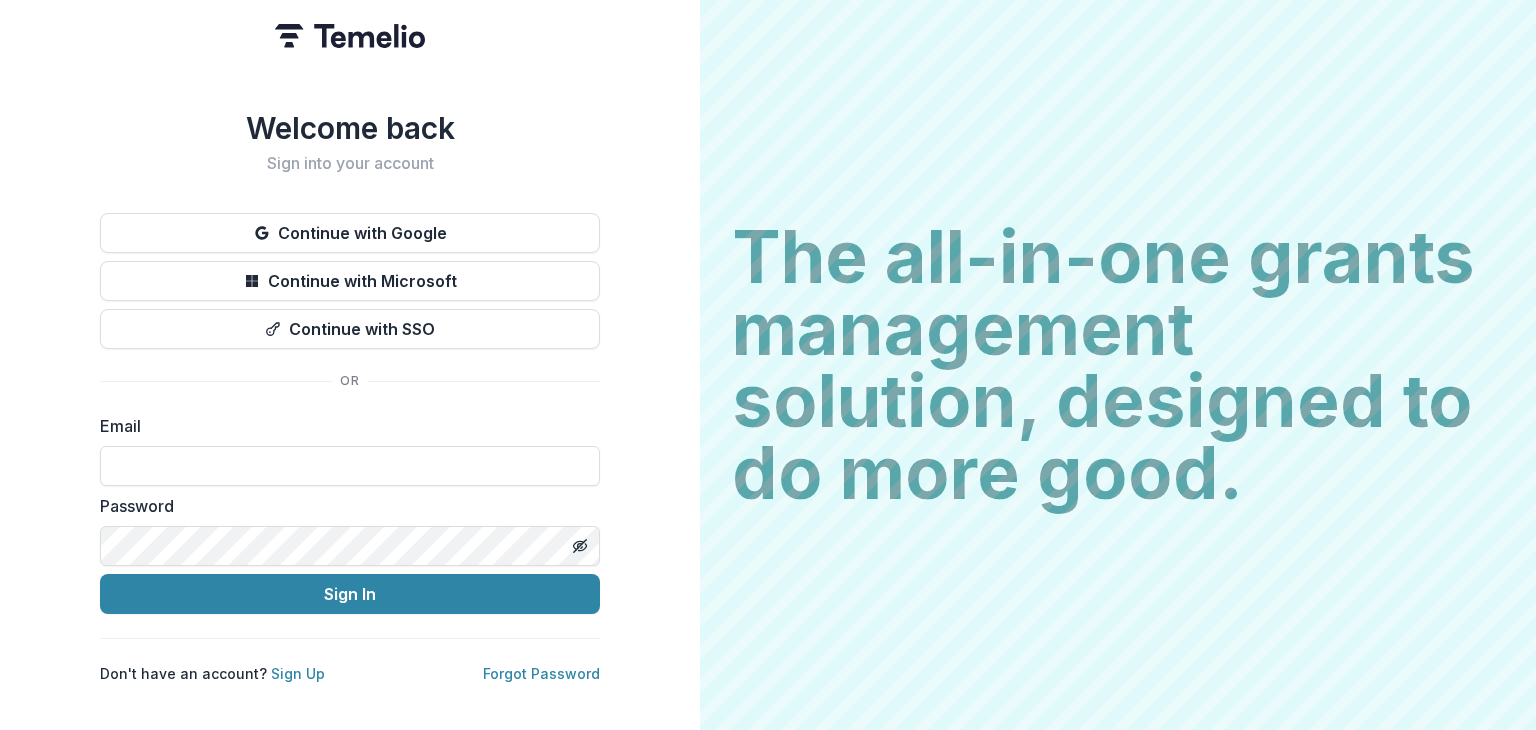 type on "**********" 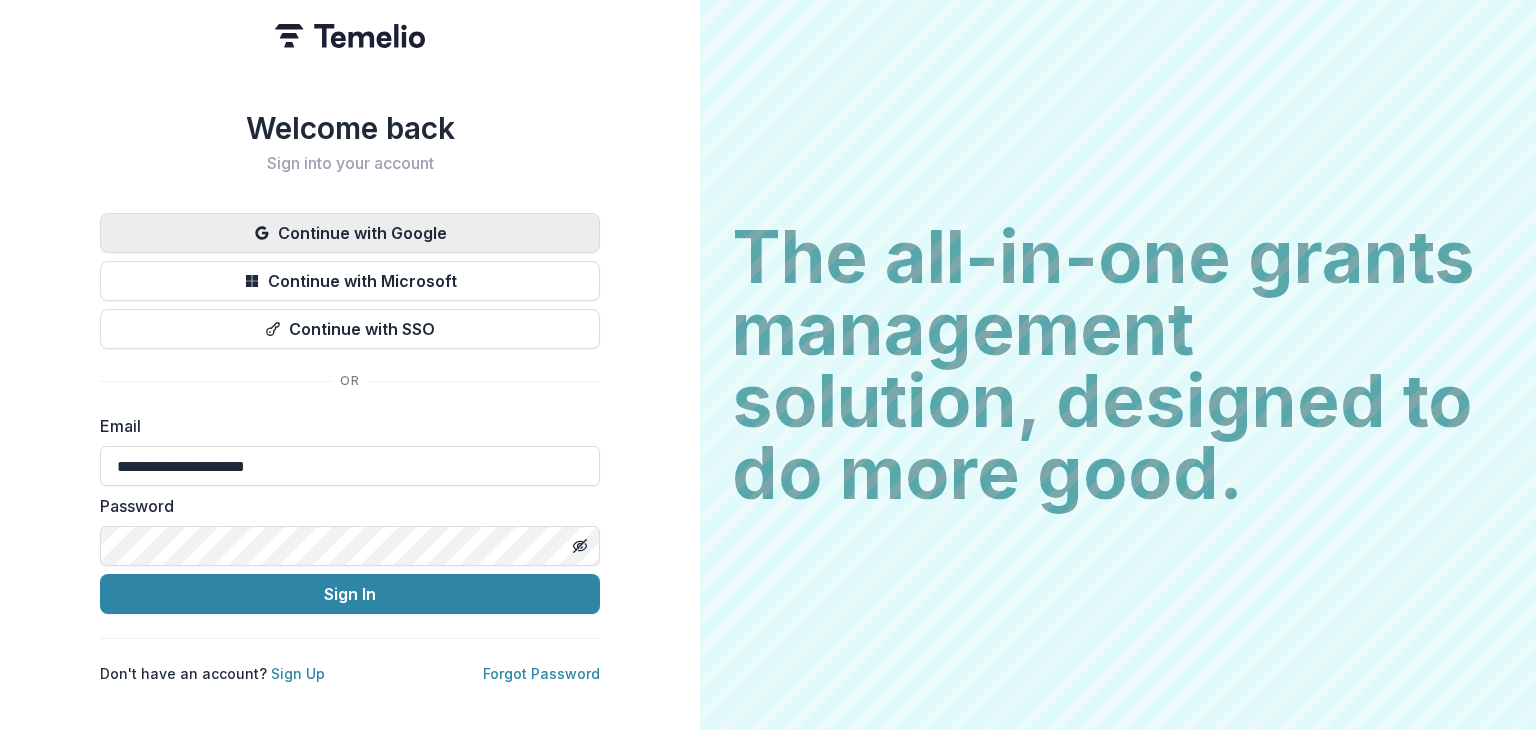 click on "Continue with Google" at bounding box center (350, 233) 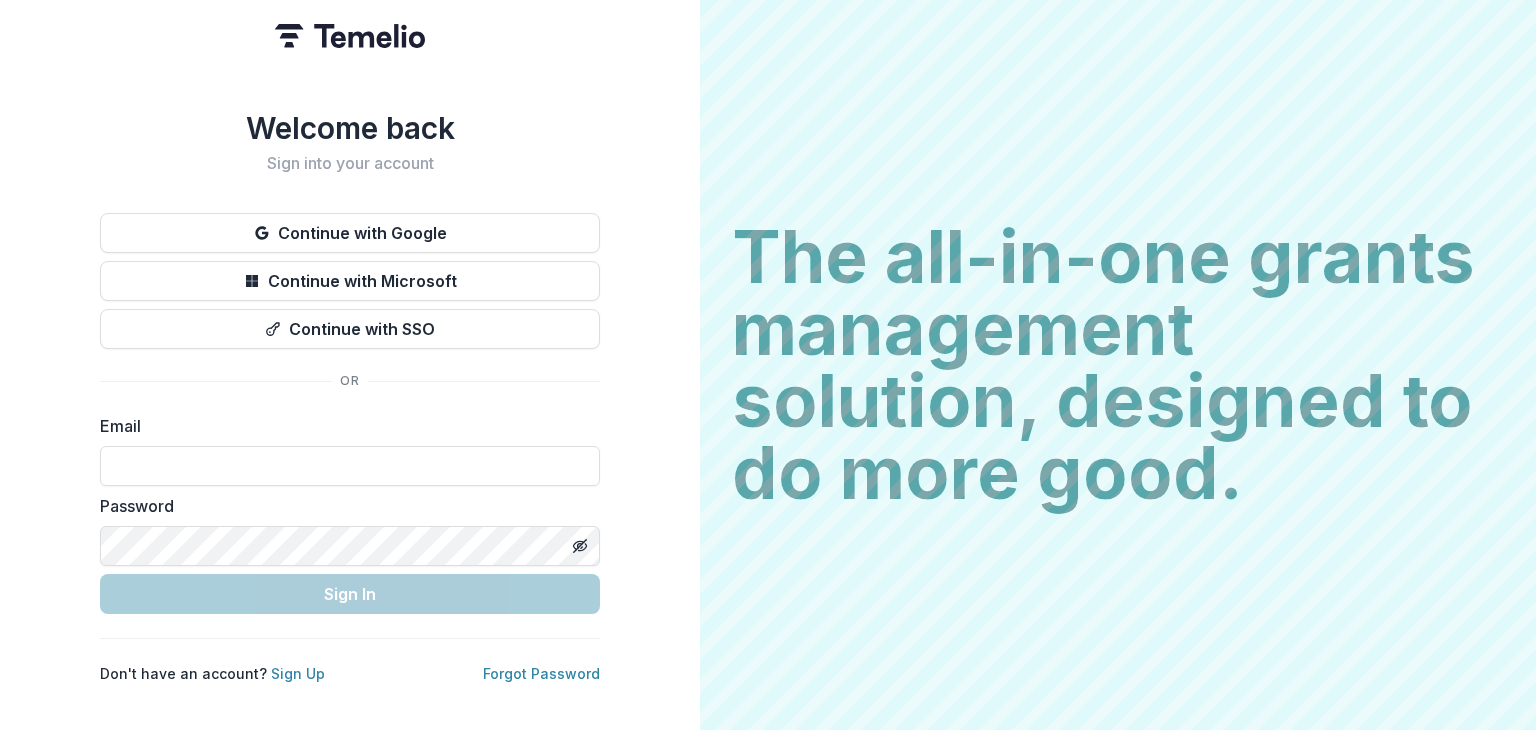 scroll, scrollTop: 0, scrollLeft: 0, axis: both 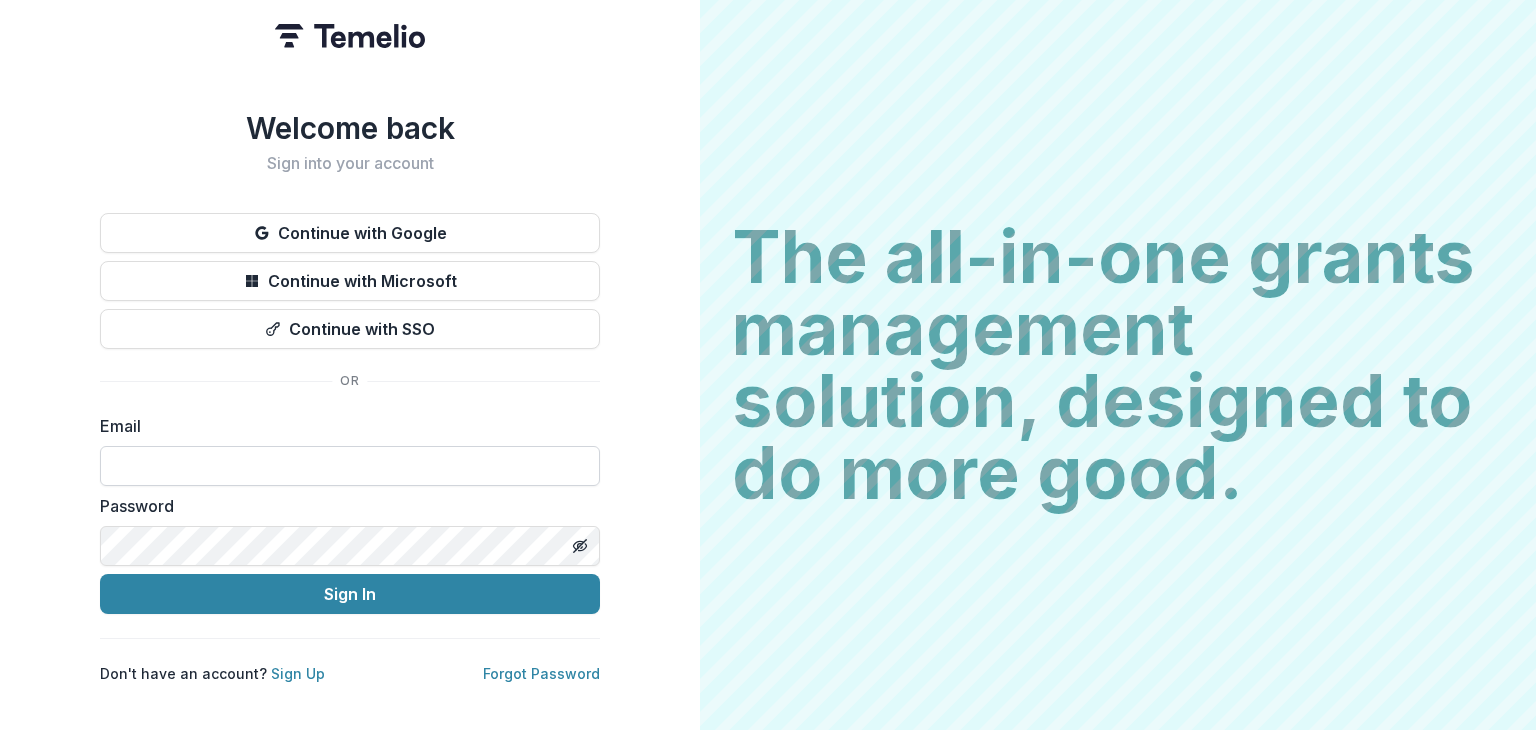 click at bounding box center [350, 466] 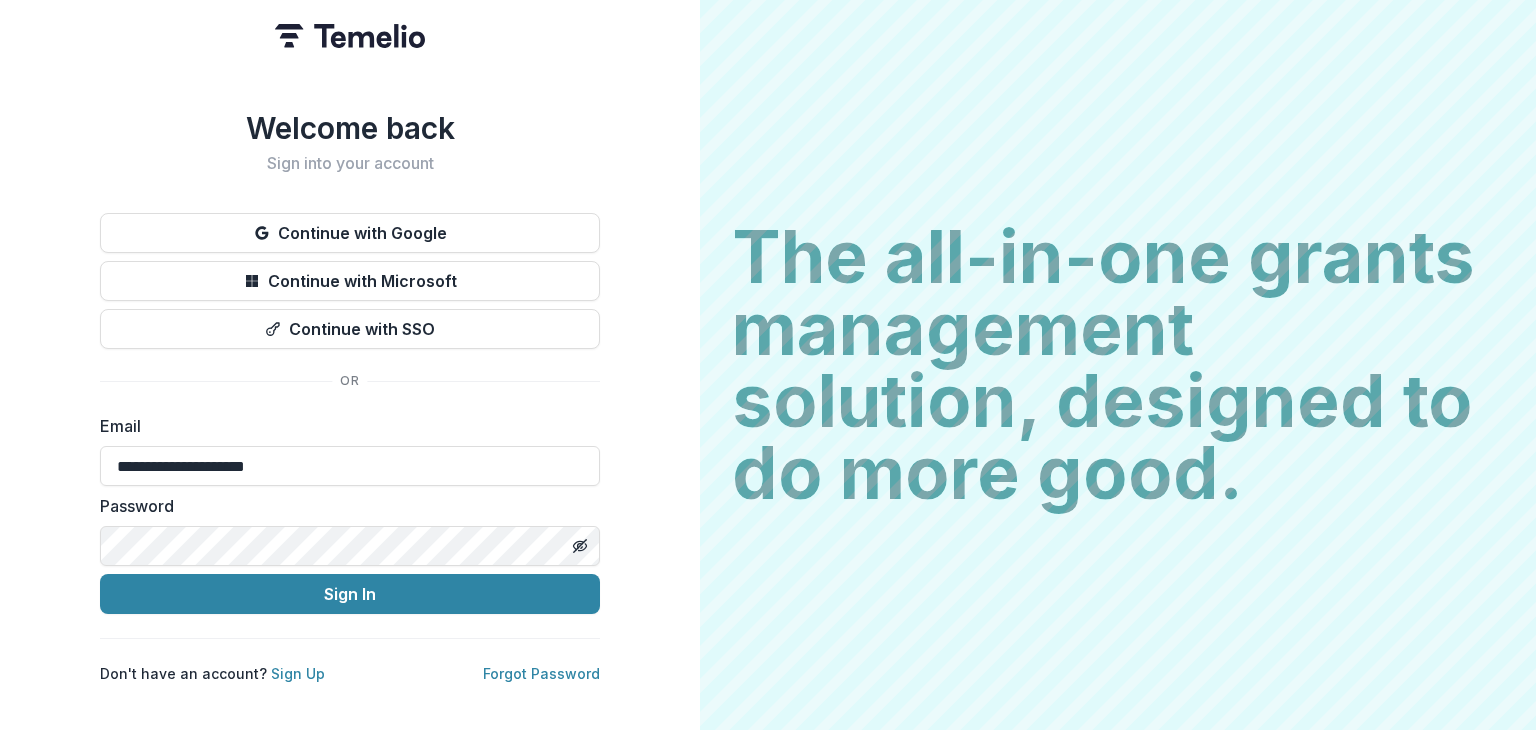 click on "Don't have an account?   Sign Up" at bounding box center (212, 673) 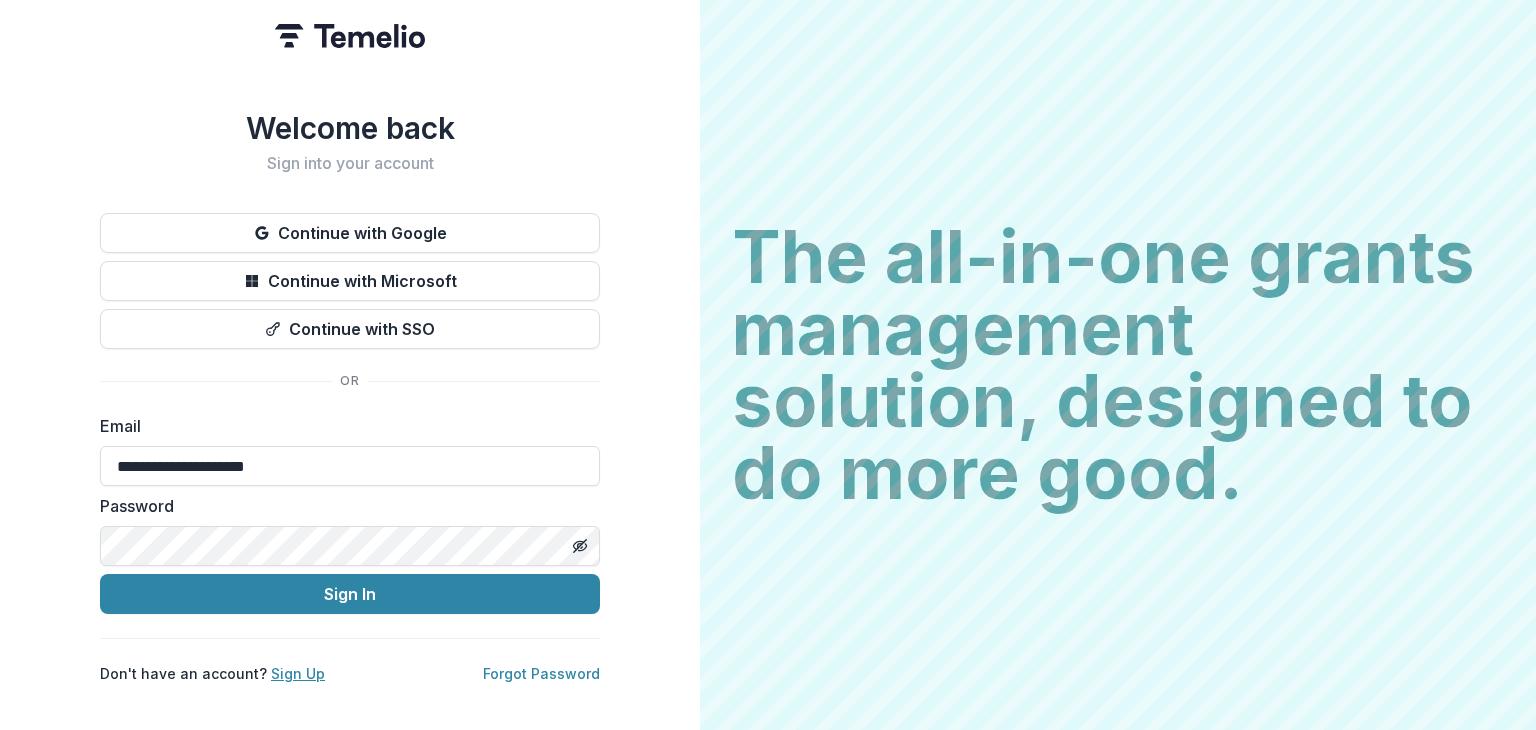 click on "Sign Up" at bounding box center [298, 673] 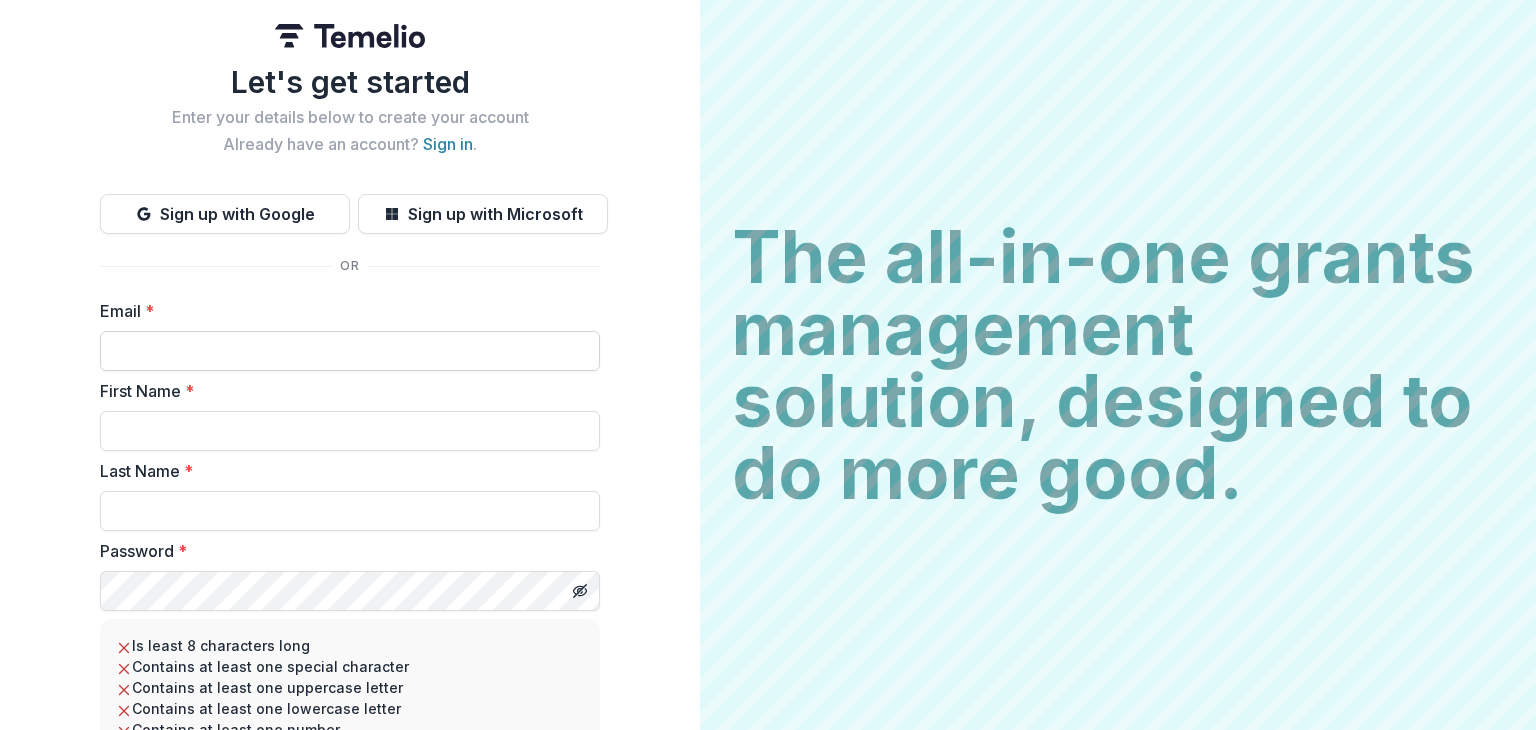 click on "Email *" at bounding box center [350, 351] 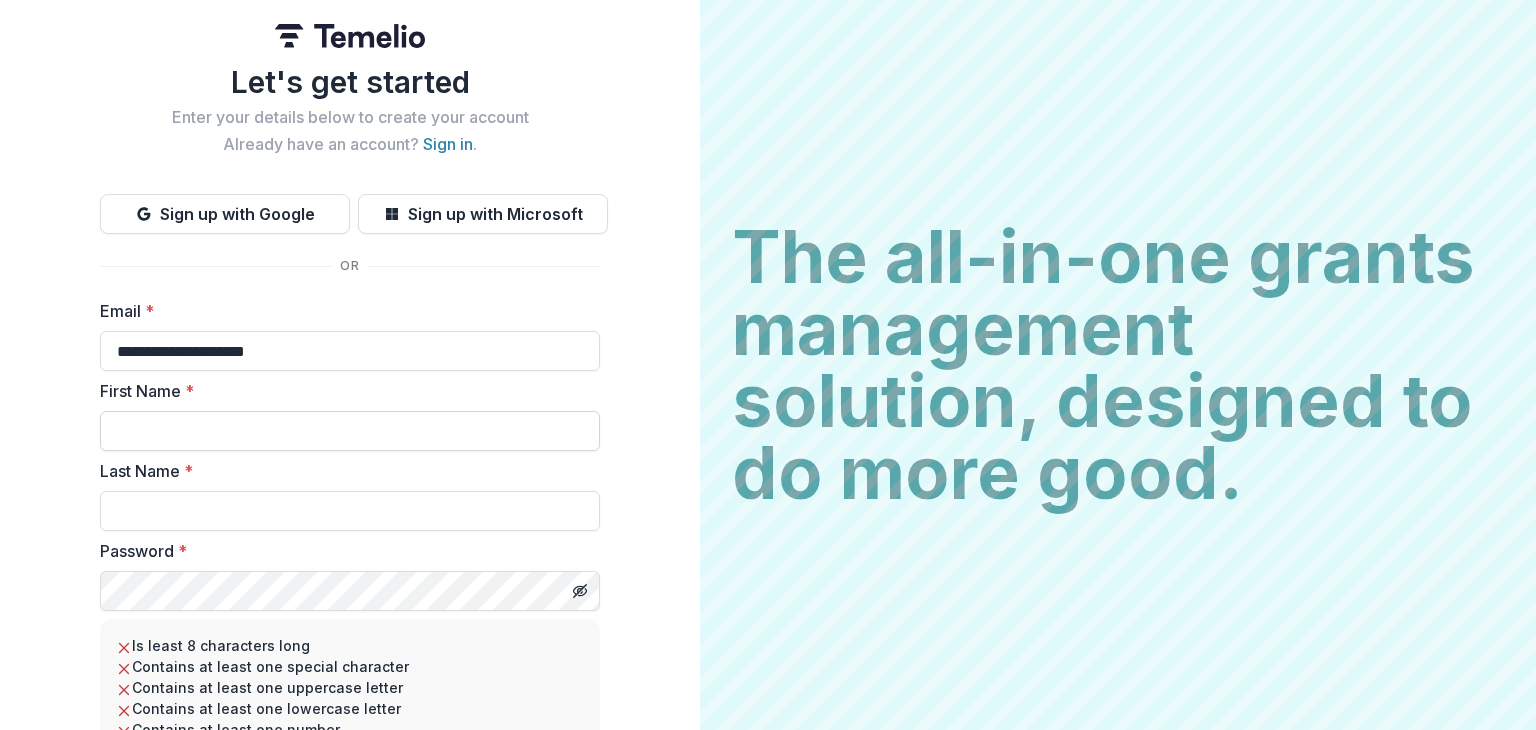 click on "First Name *" at bounding box center [350, 431] 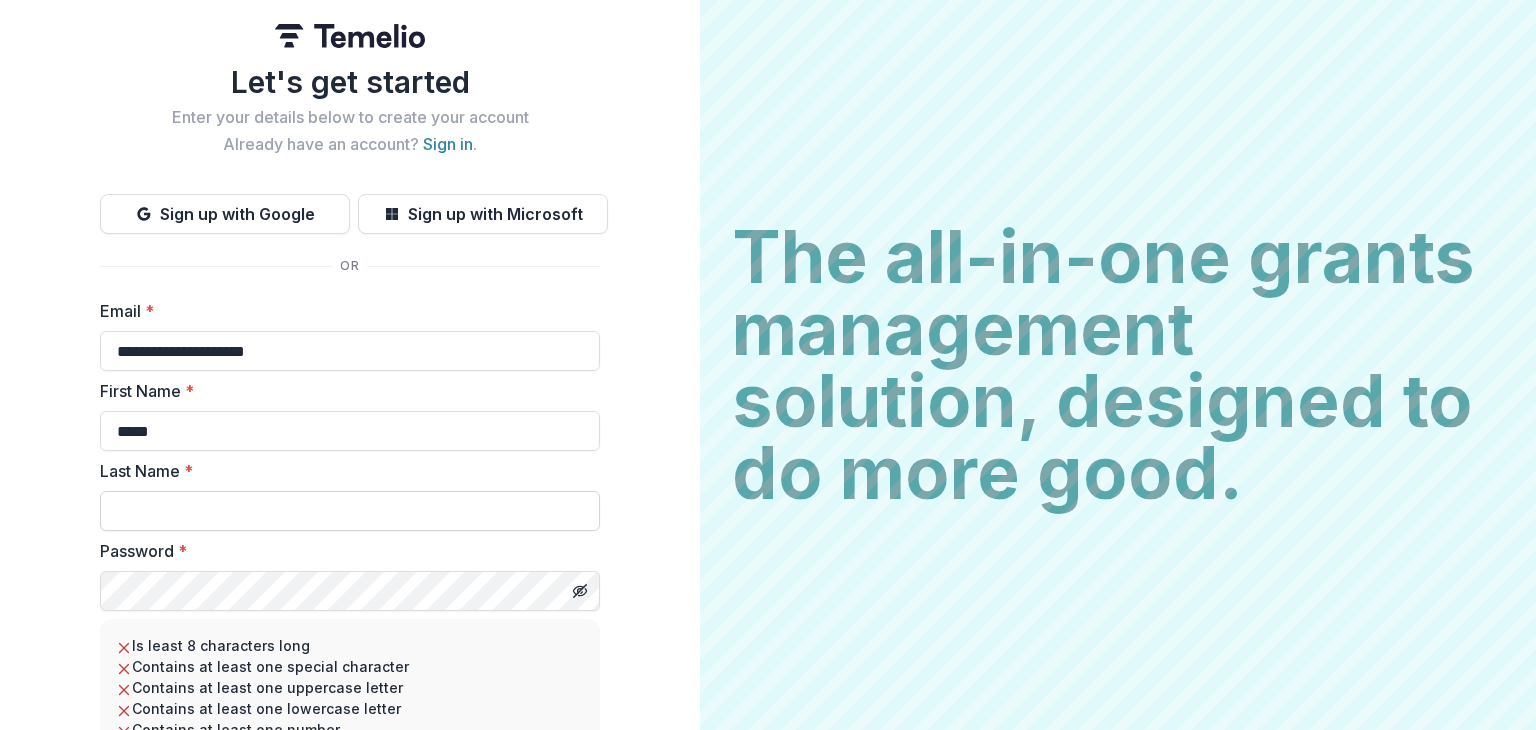 click on "Last Name *" at bounding box center (350, 511) 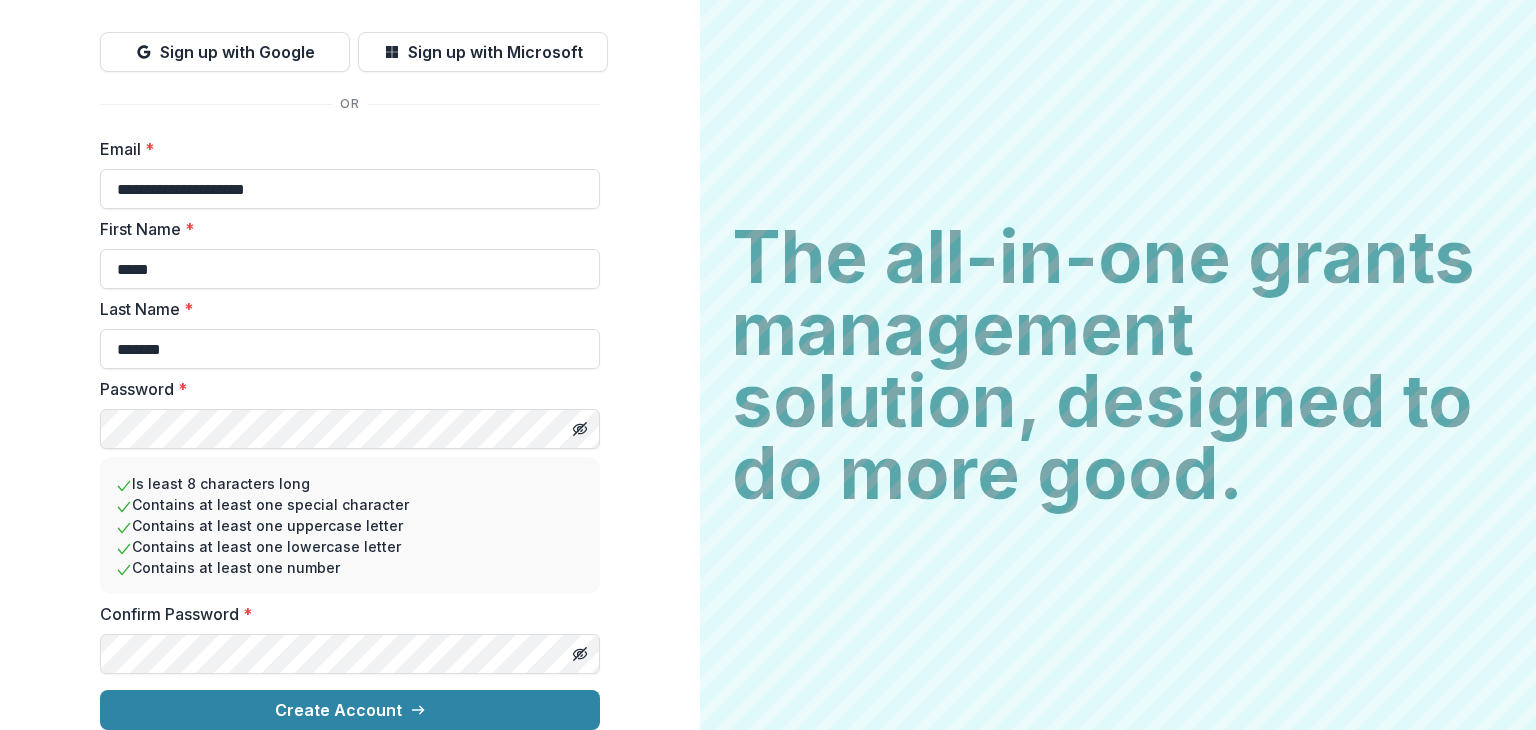 scroll, scrollTop: 178, scrollLeft: 0, axis: vertical 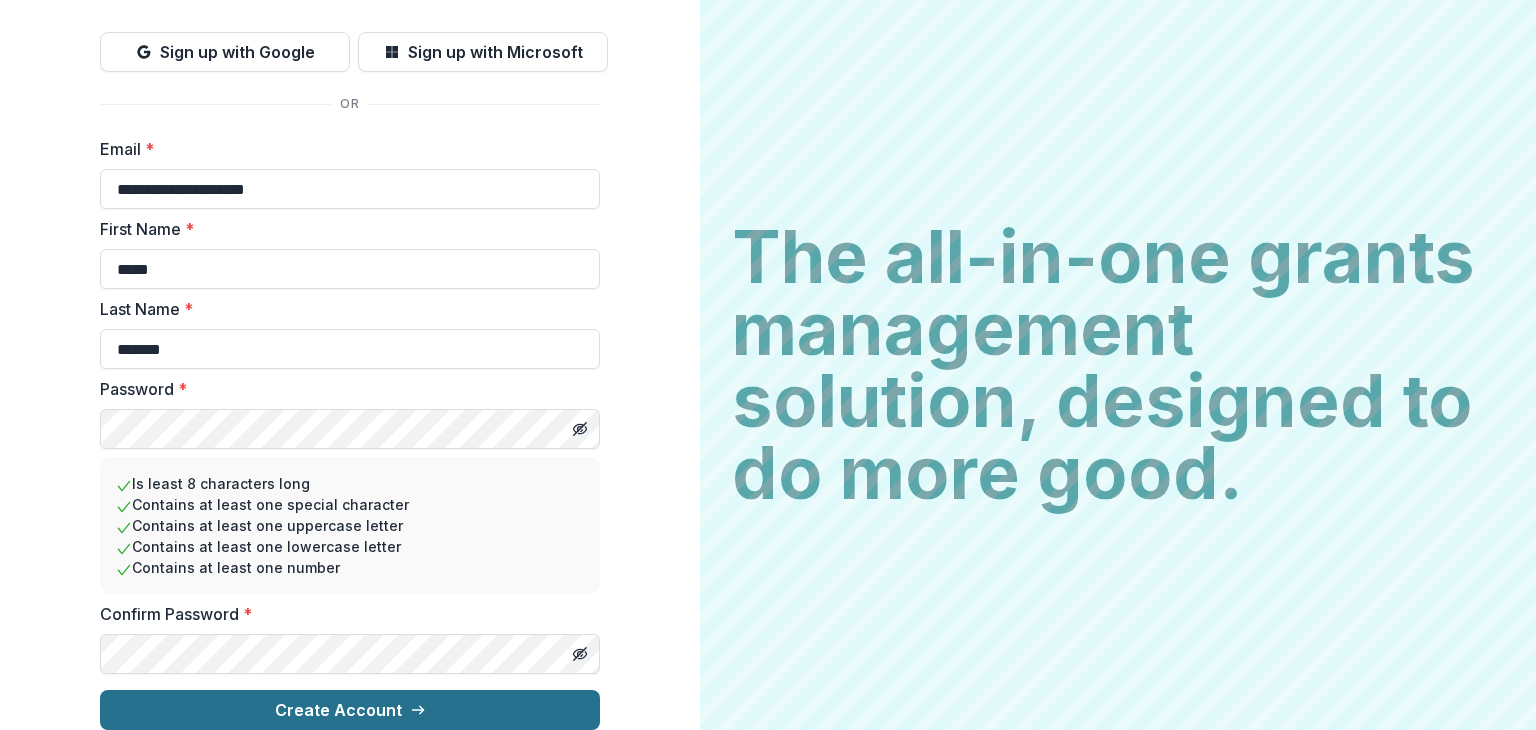 click on "Create Account" at bounding box center (350, 710) 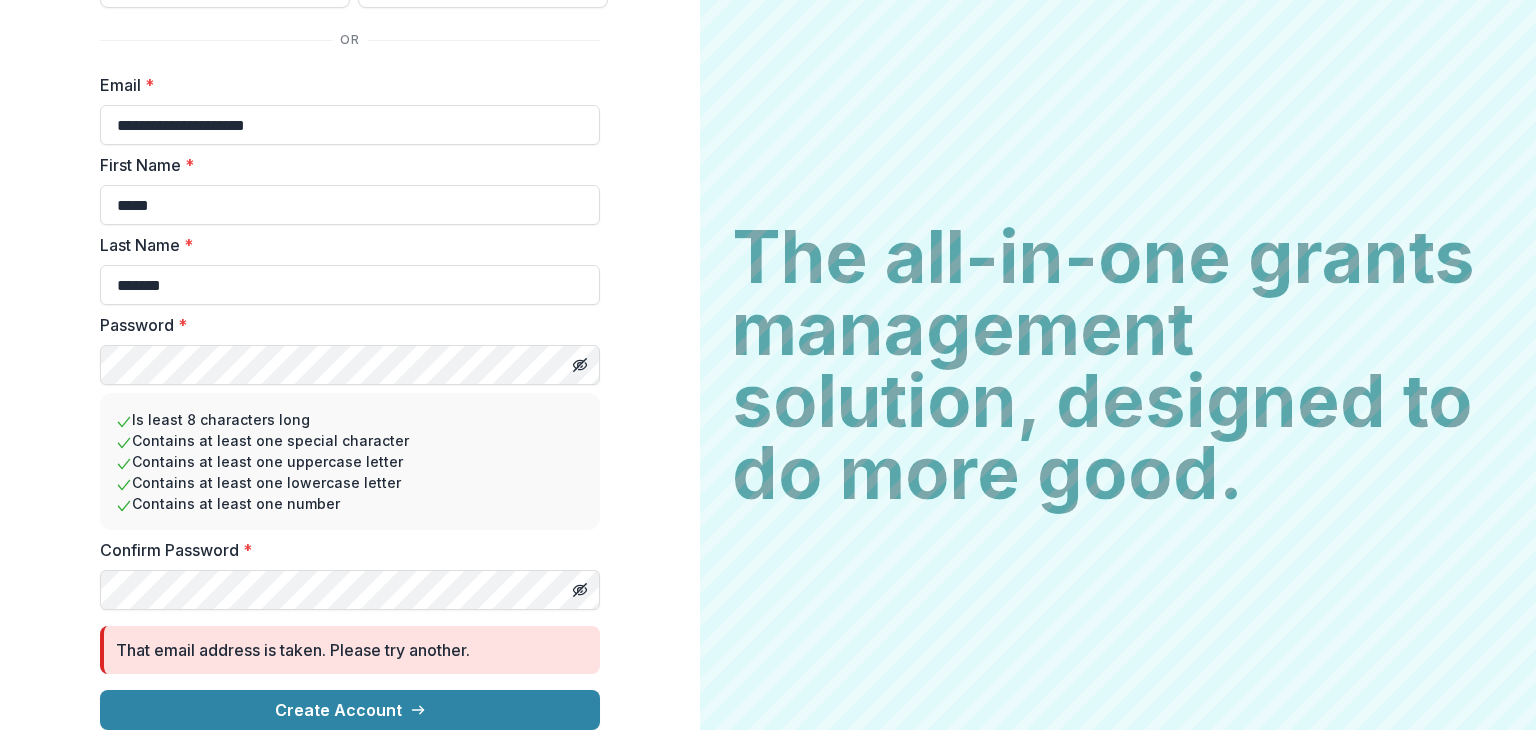 scroll, scrollTop: 0, scrollLeft: 0, axis: both 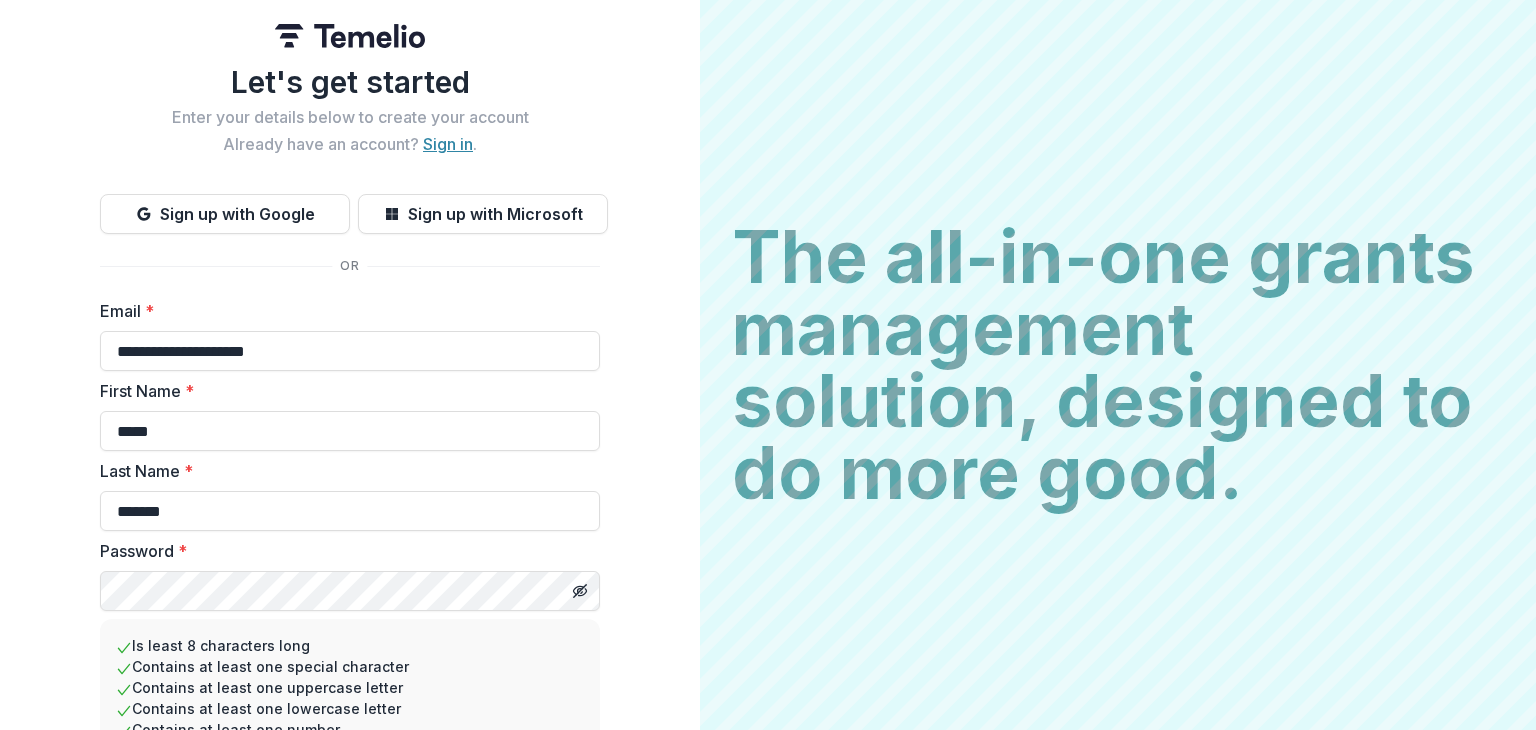 click on "Sign in" at bounding box center (448, 144) 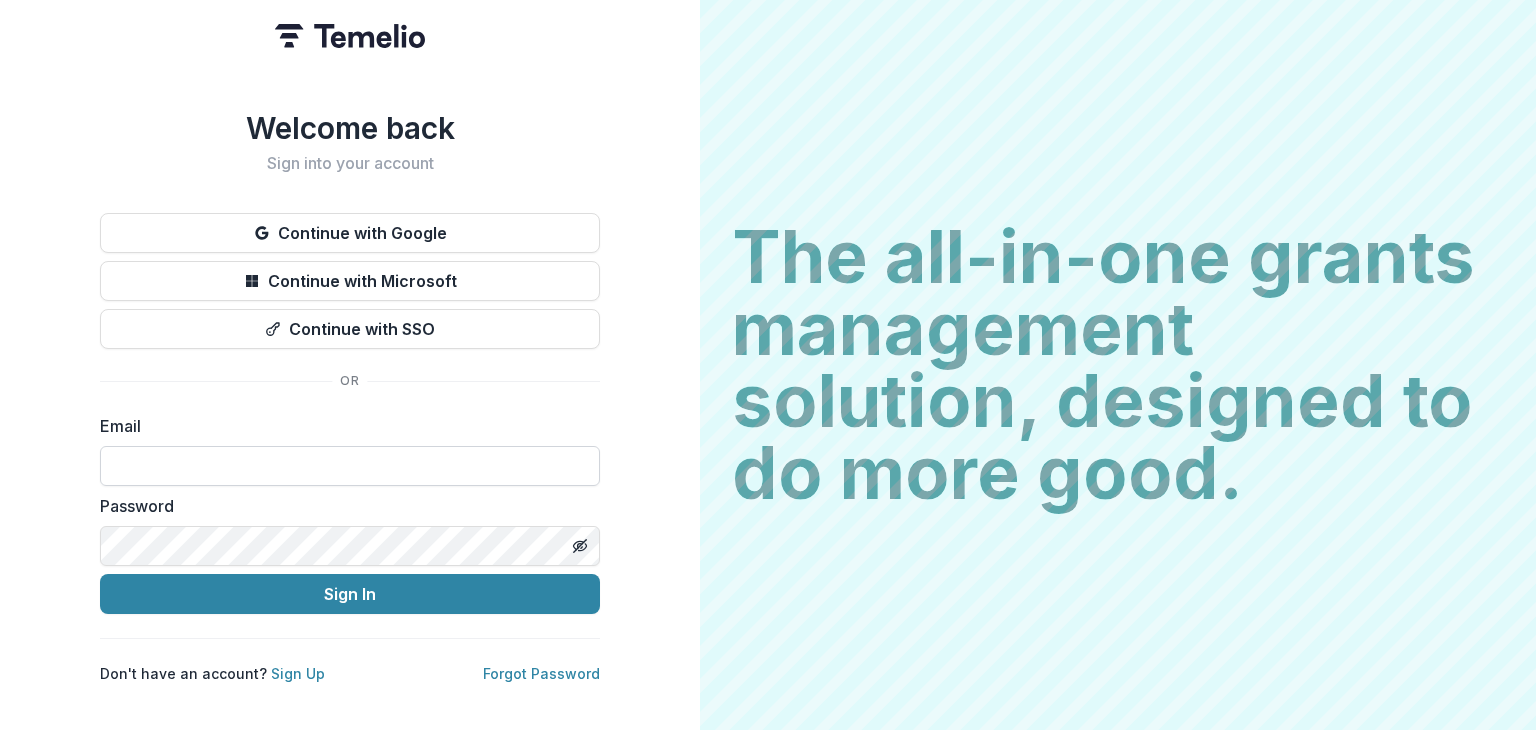 click at bounding box center (350, 466) 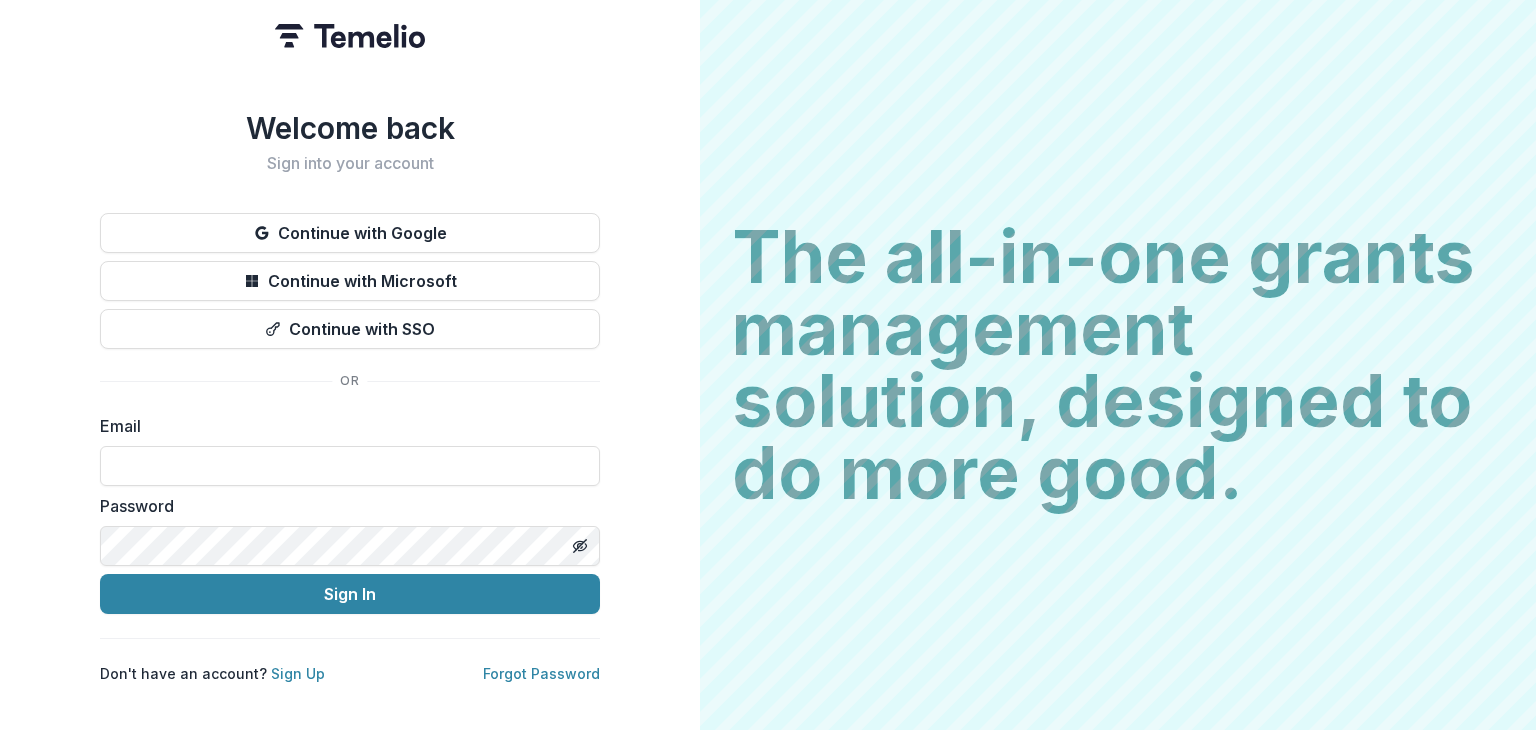 type on "**********" 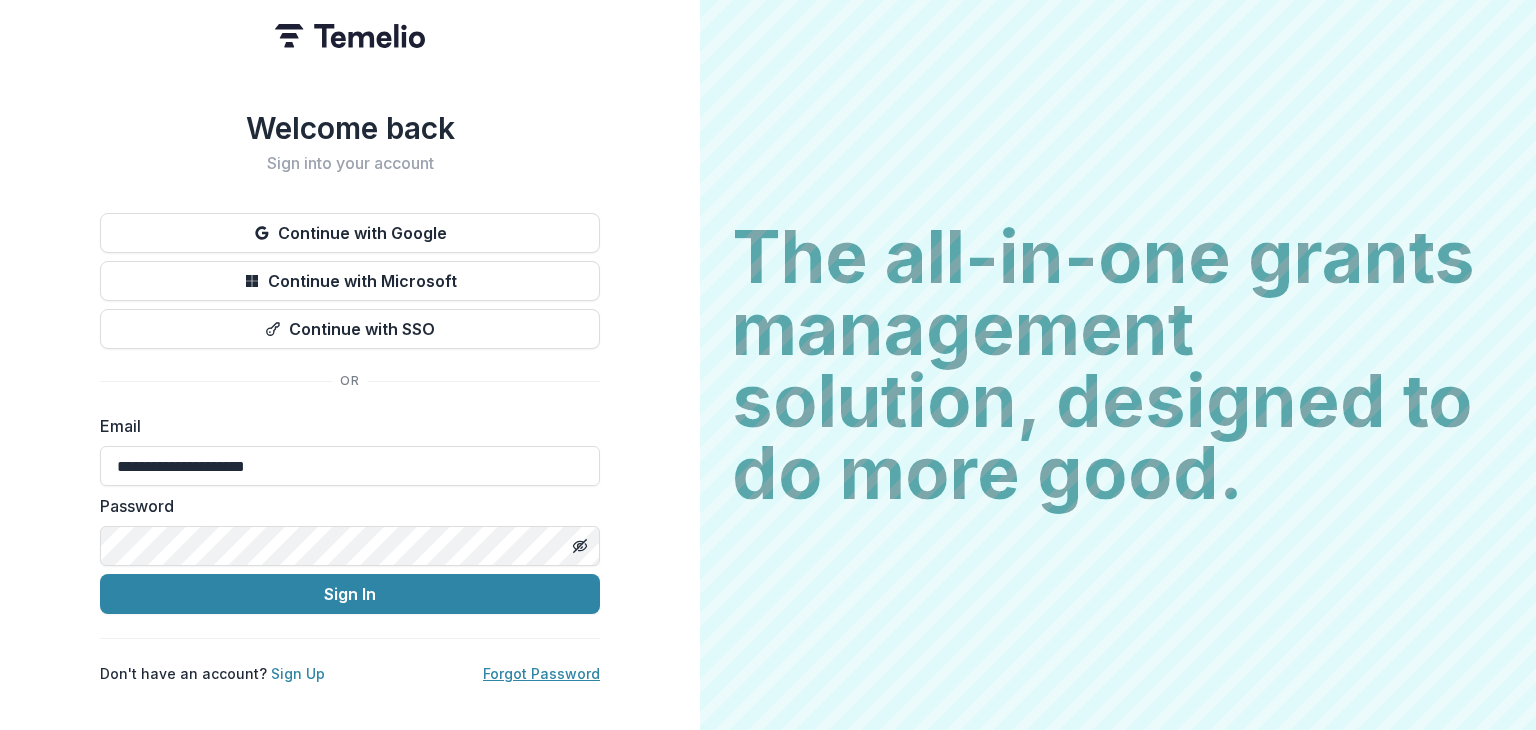 click on "Forgot Password" at bounding box center (541, 673) 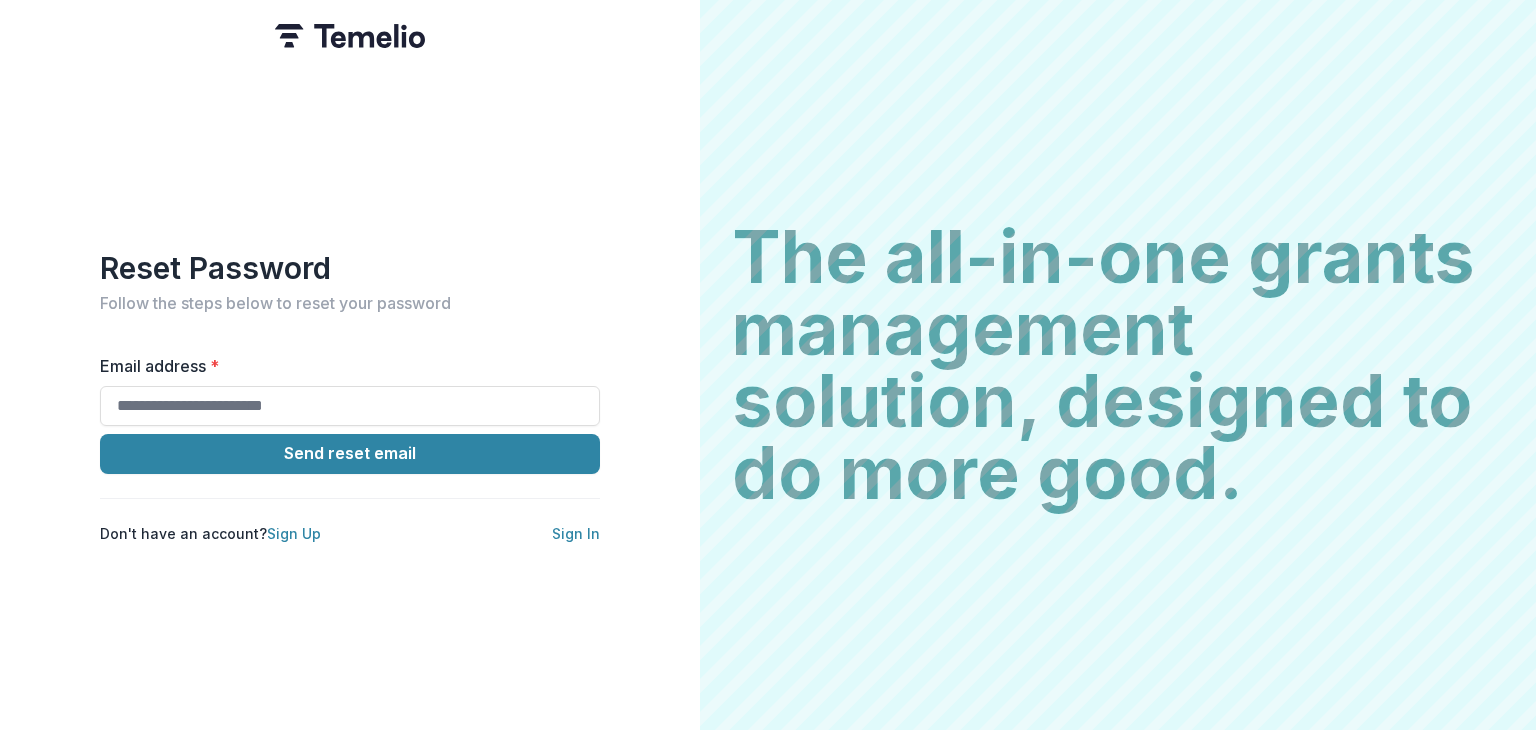 click on "Email address *" at bounding box center [344, 366] 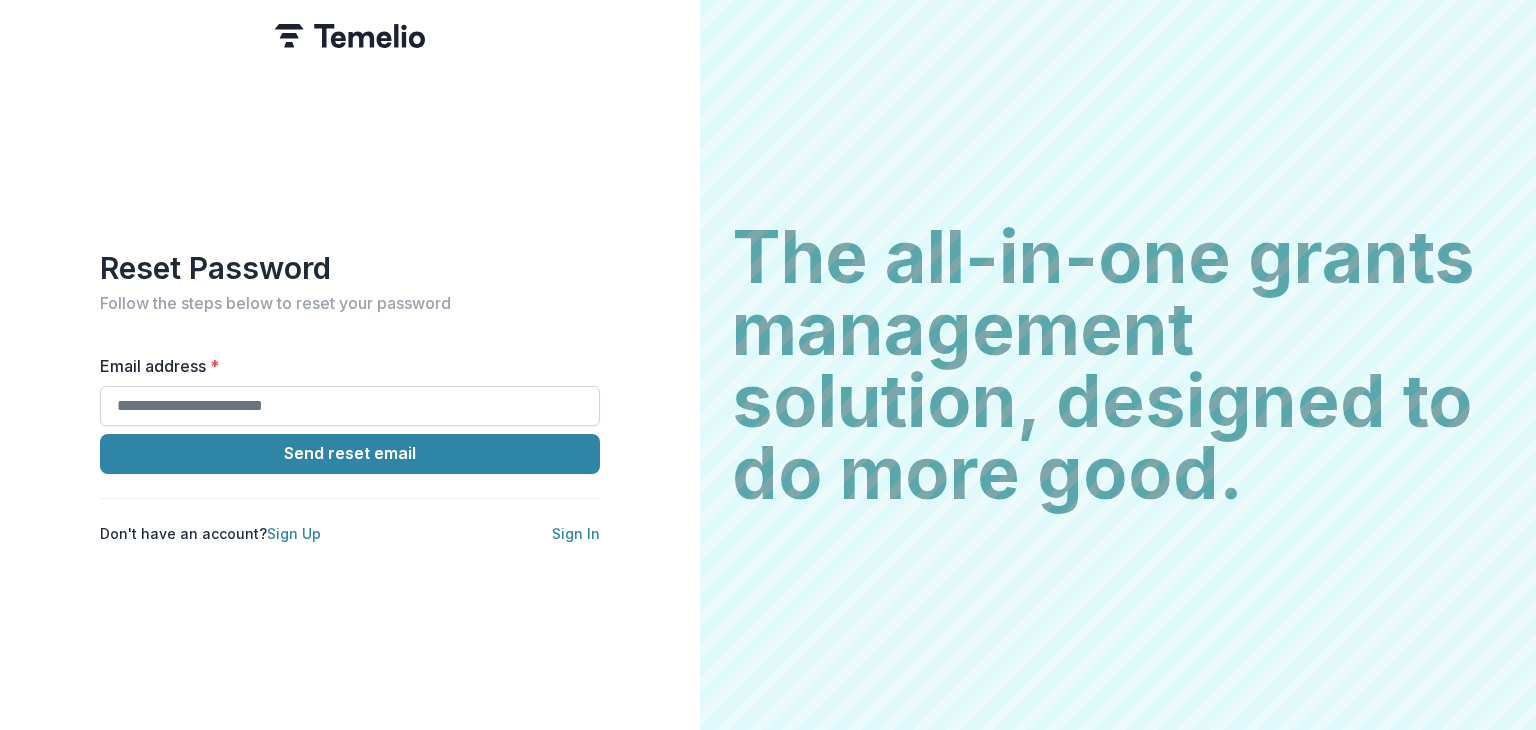 click on "Email address *" at bounding box center [350, 406] 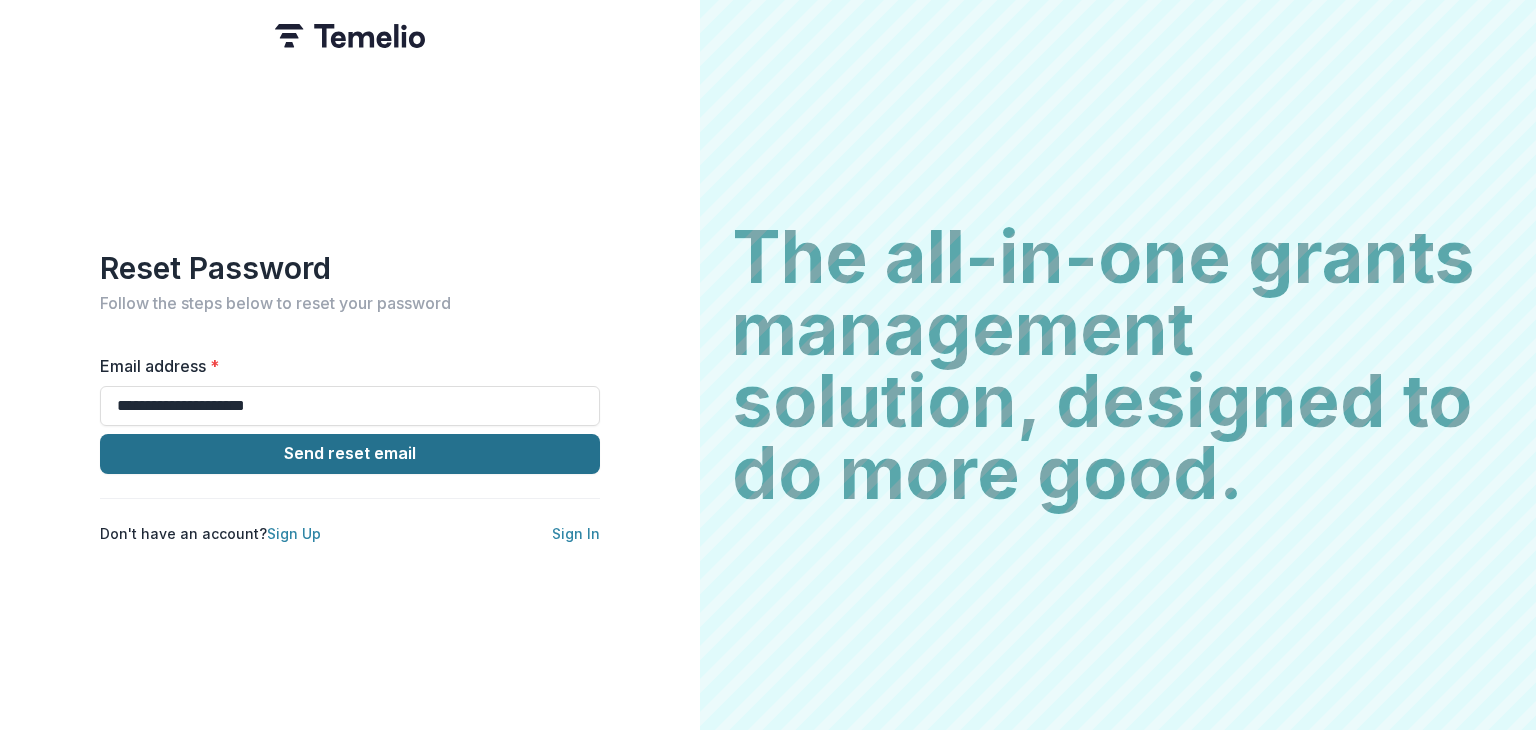 click on "Send reset email" at bounding box center [350, 454] 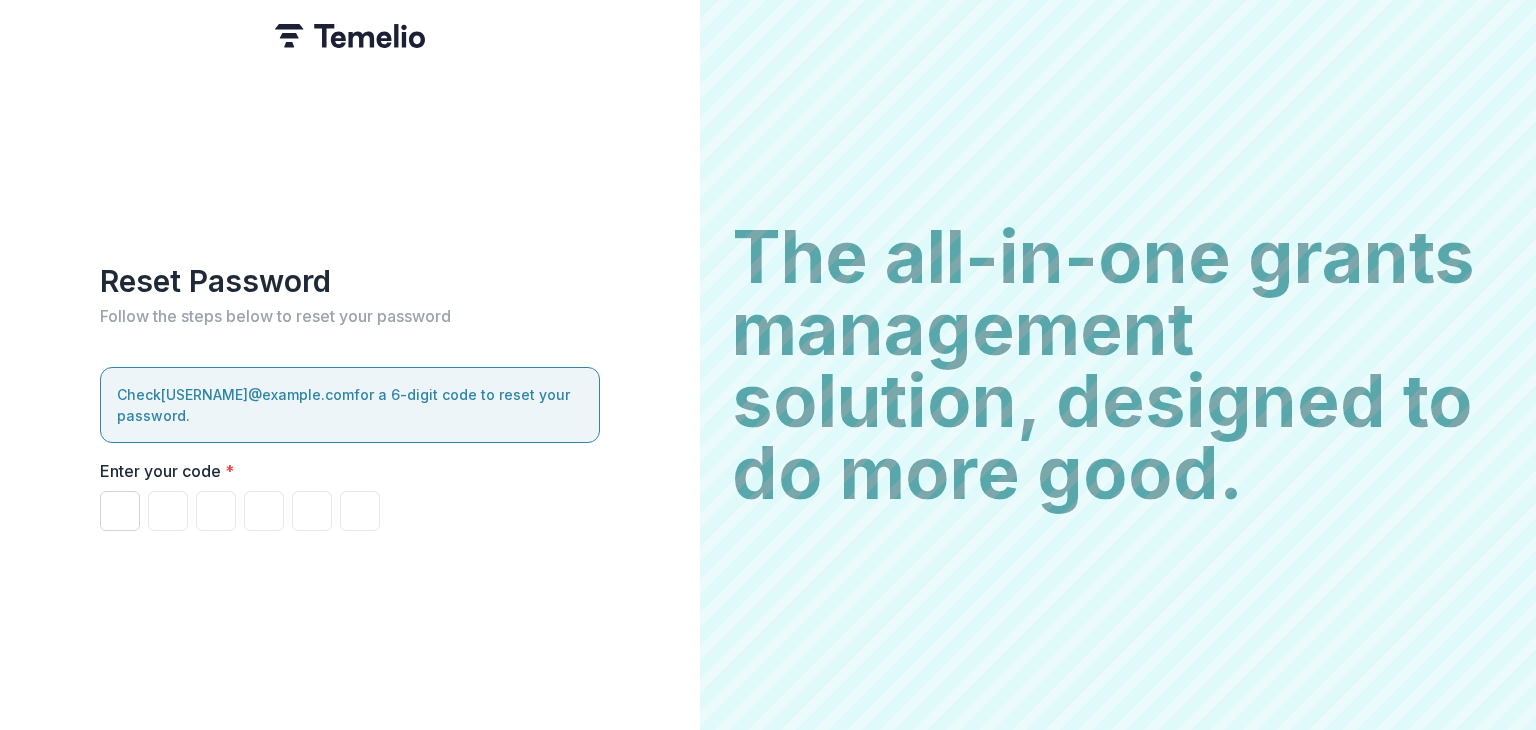click at bounding box center (120, 511) 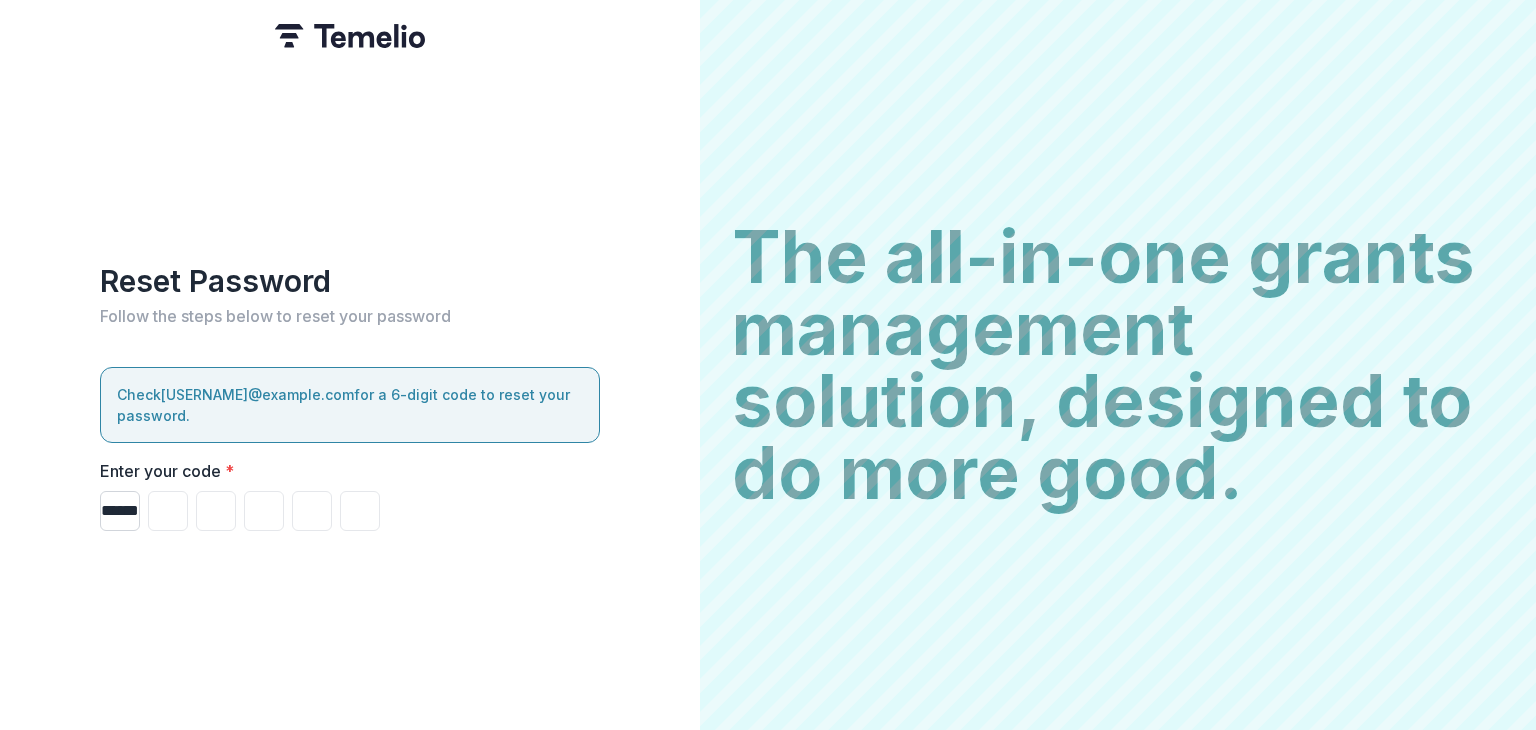 type on "*" 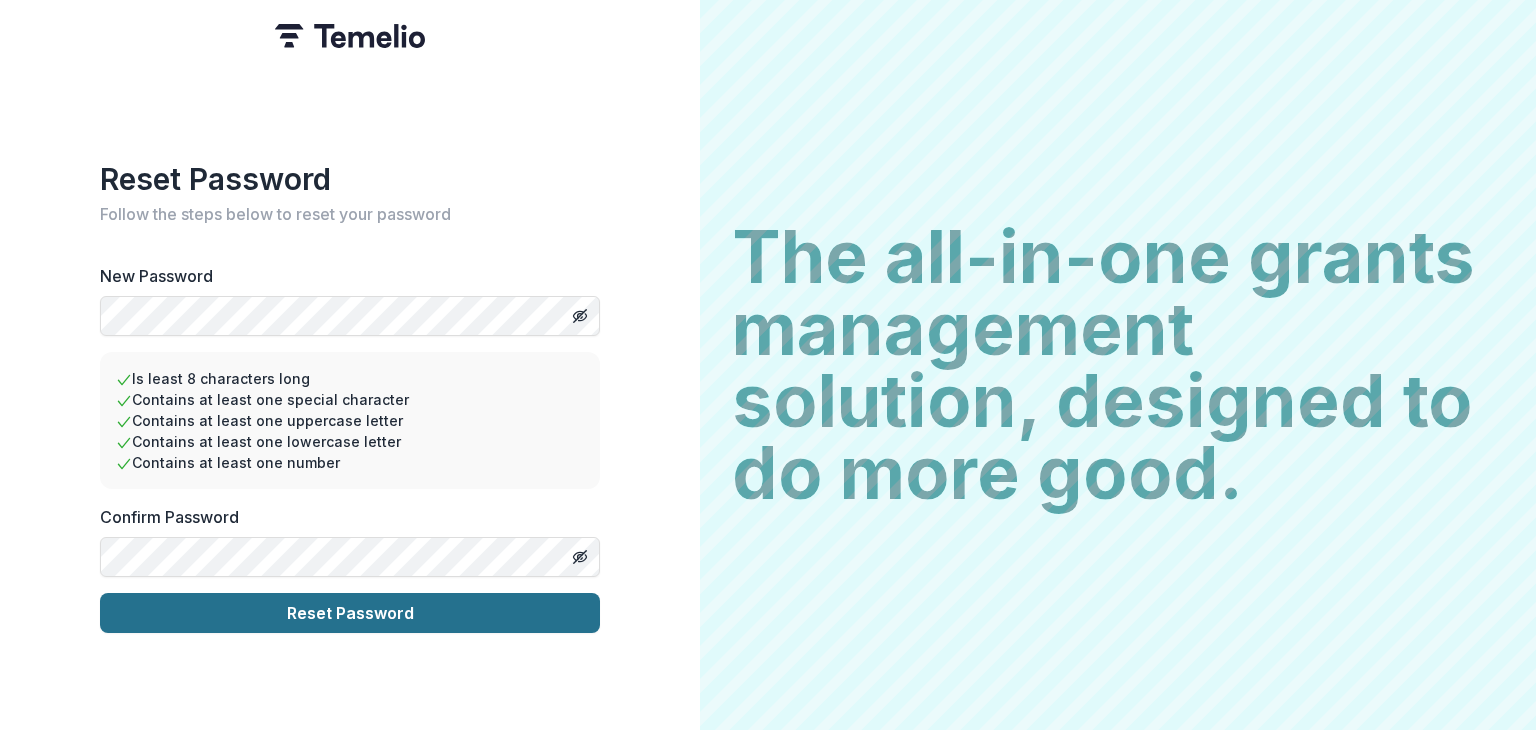 click on "Reset Password" at bounding box center [350, 613] 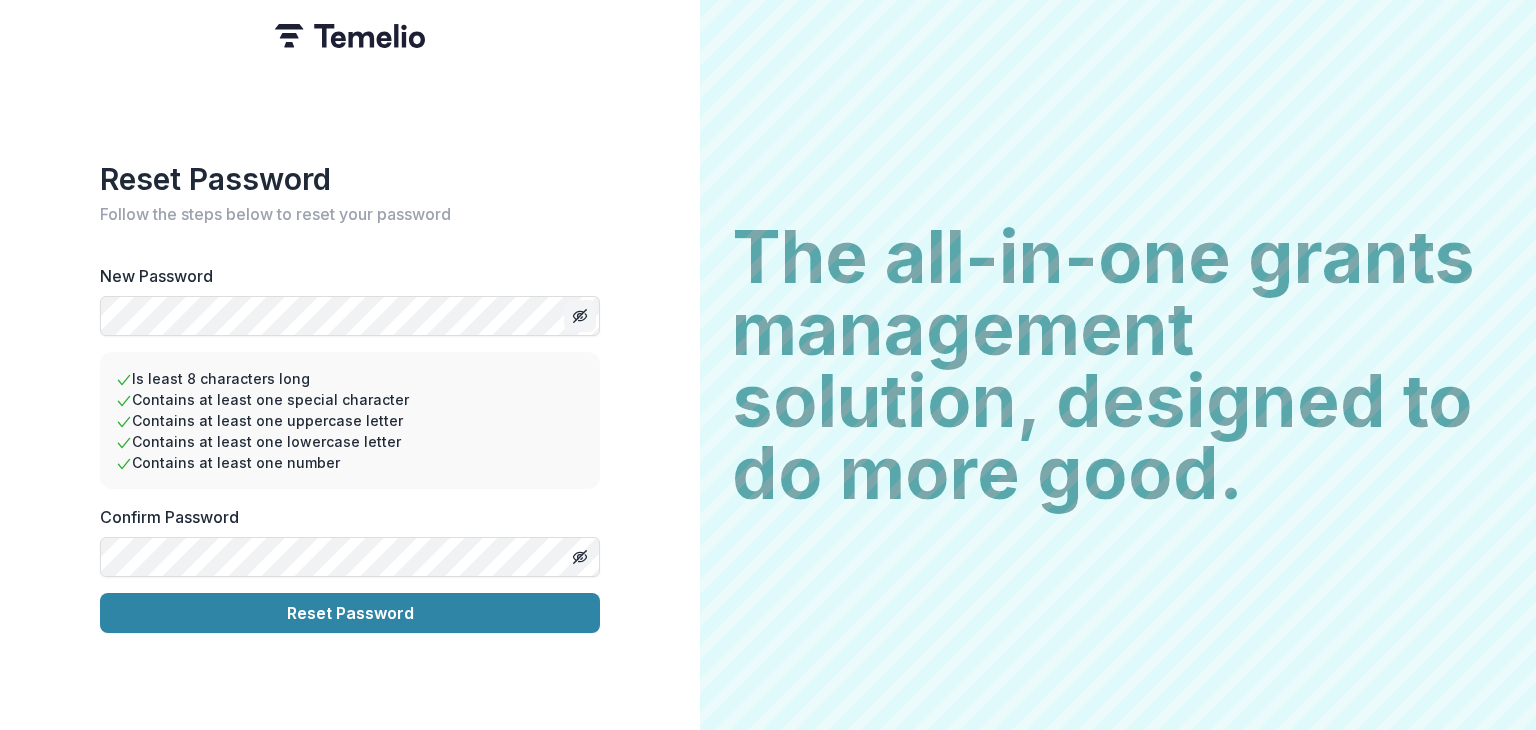 click at bounding box center [580, 316] 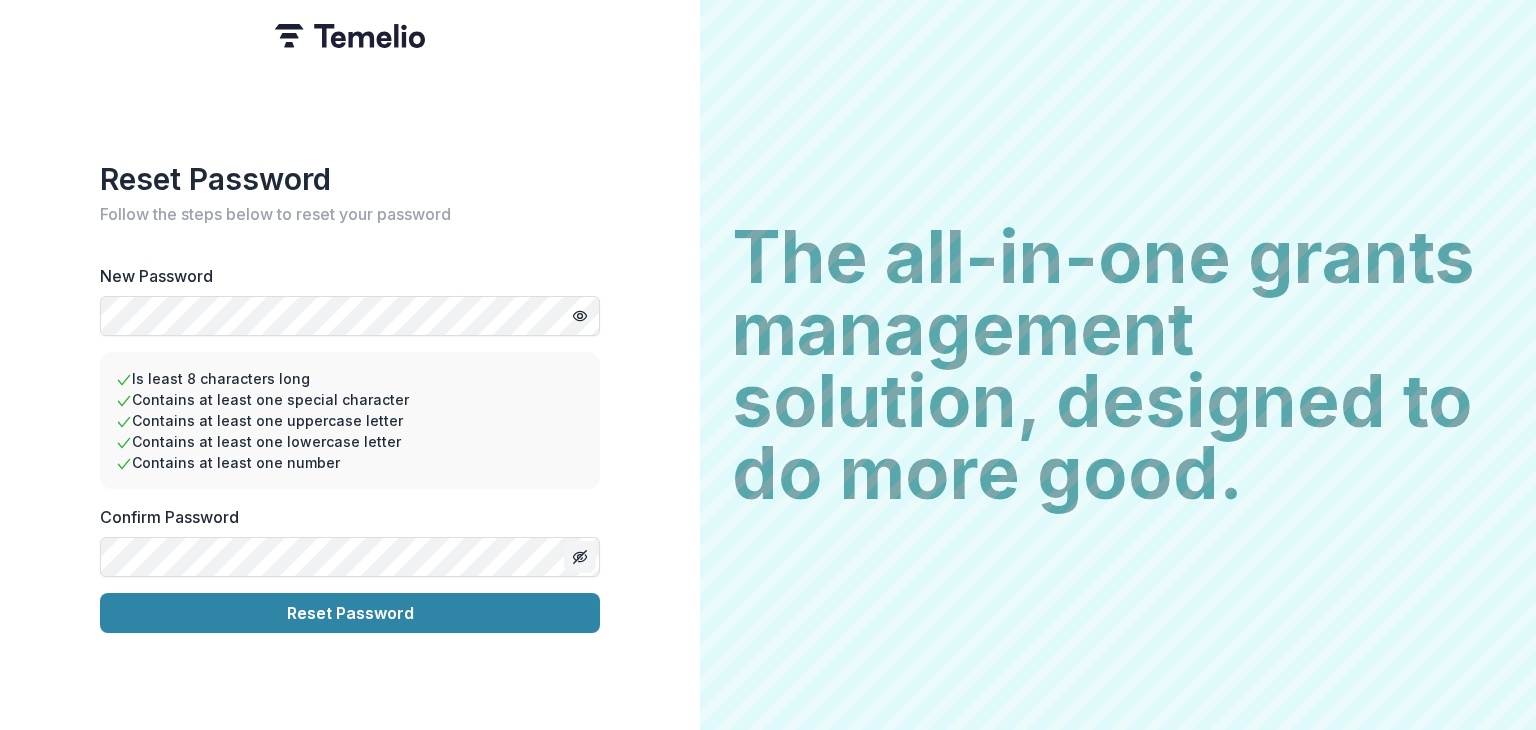 click at bounding box center (580, 557) 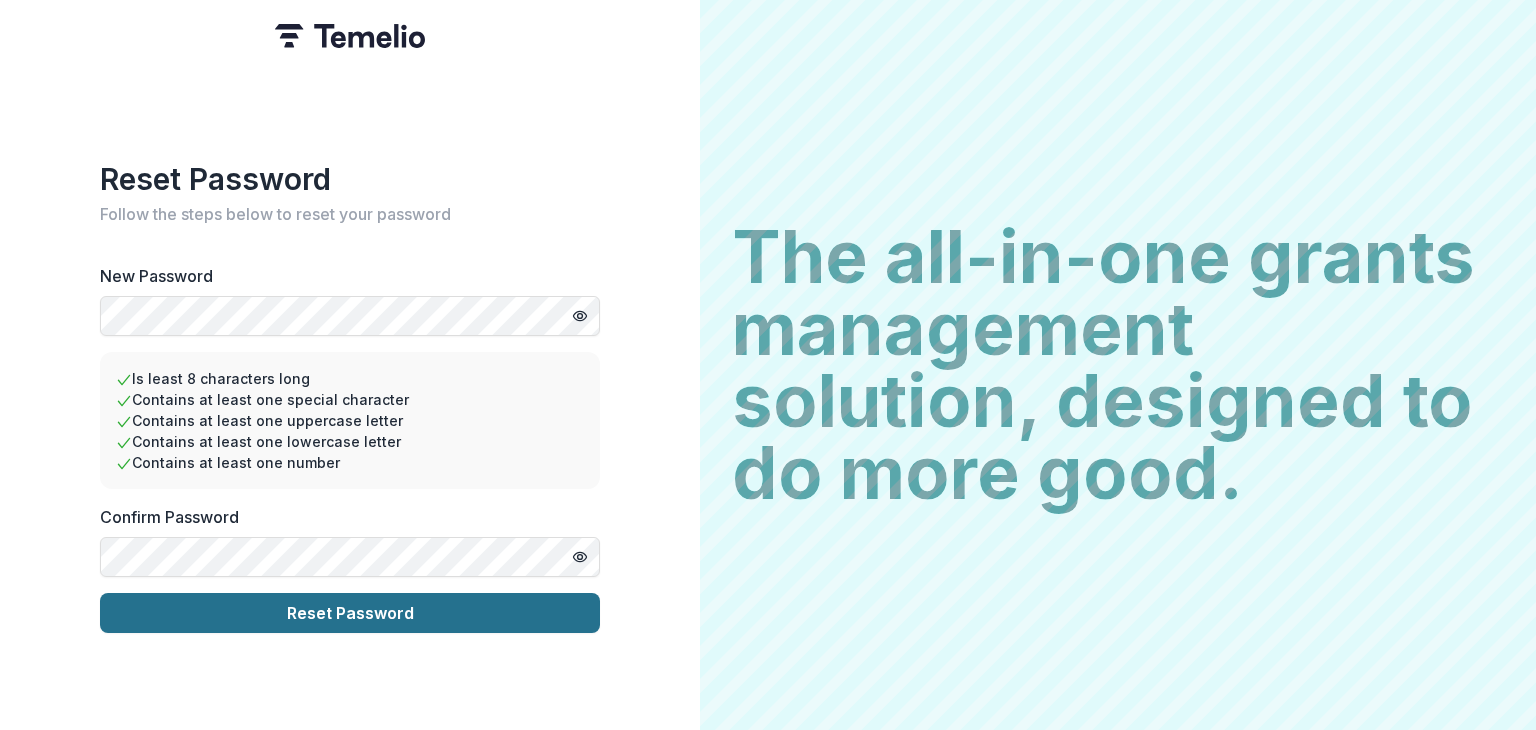 click on "Reset Password" at bounding box center [350, 613] 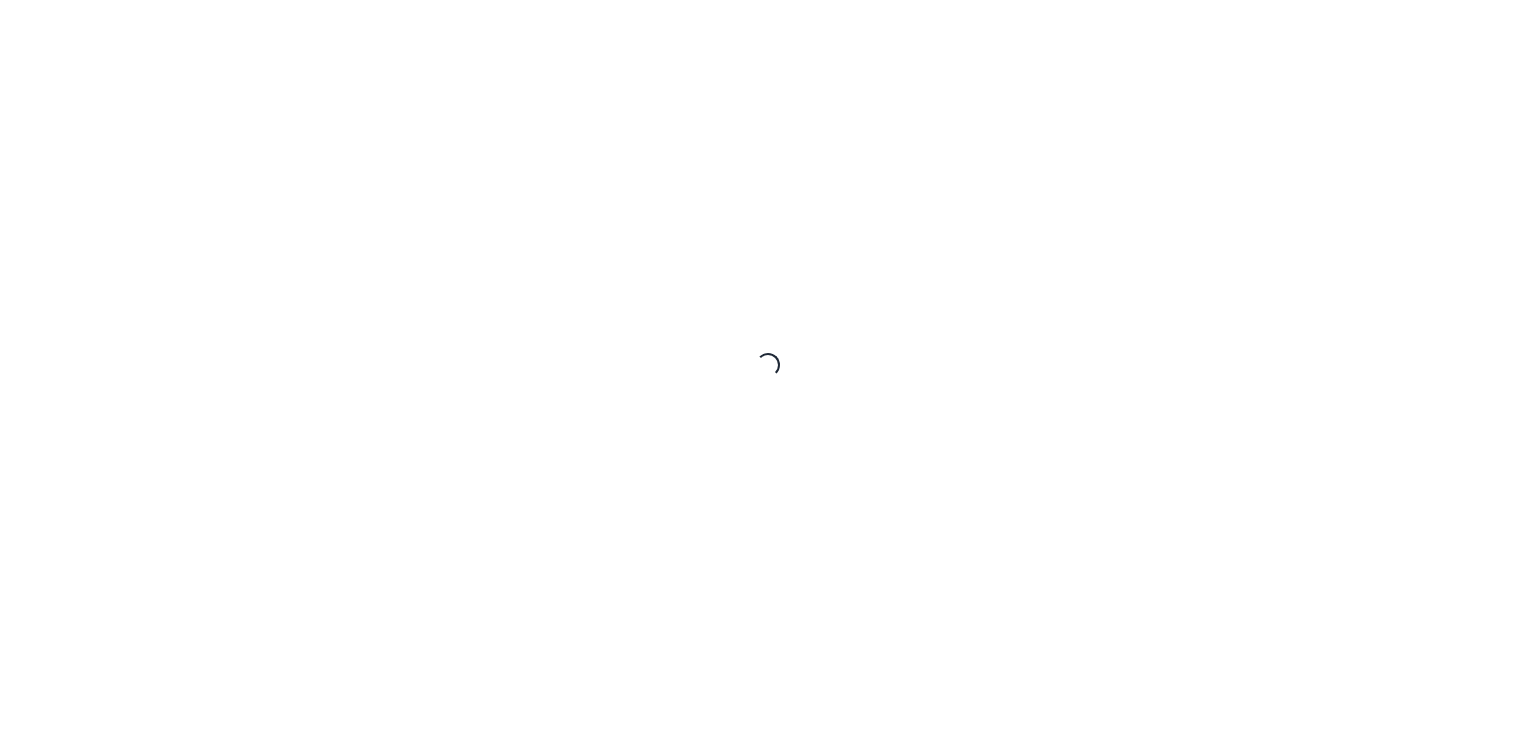 scroll, scrollTop: 0, scrollLeft: 0, axis: both 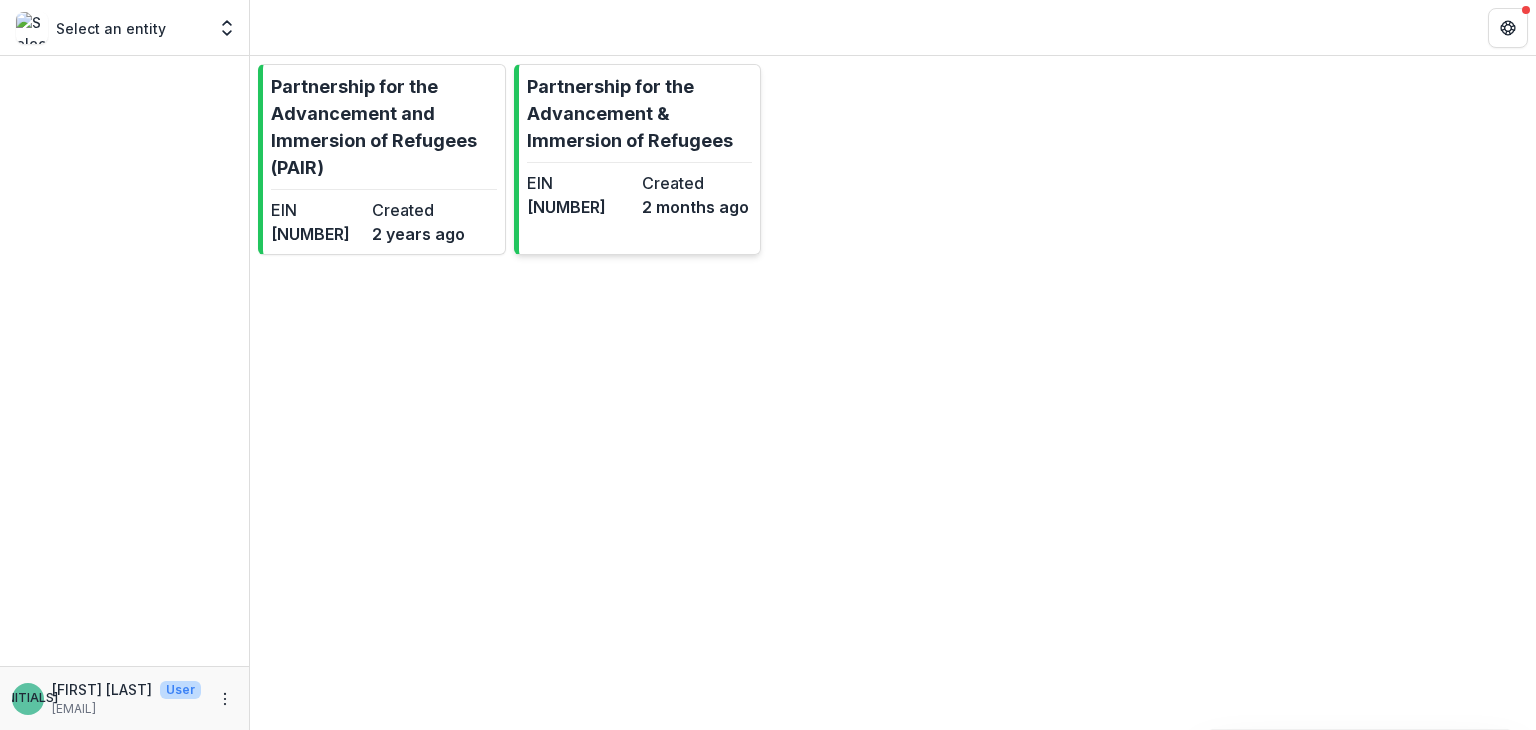 click on "Partnership for the Advancement & Immersion of Refugees EIN [NUMBER] Created [NUMBER] months ago" at bounding box center [638, 159] 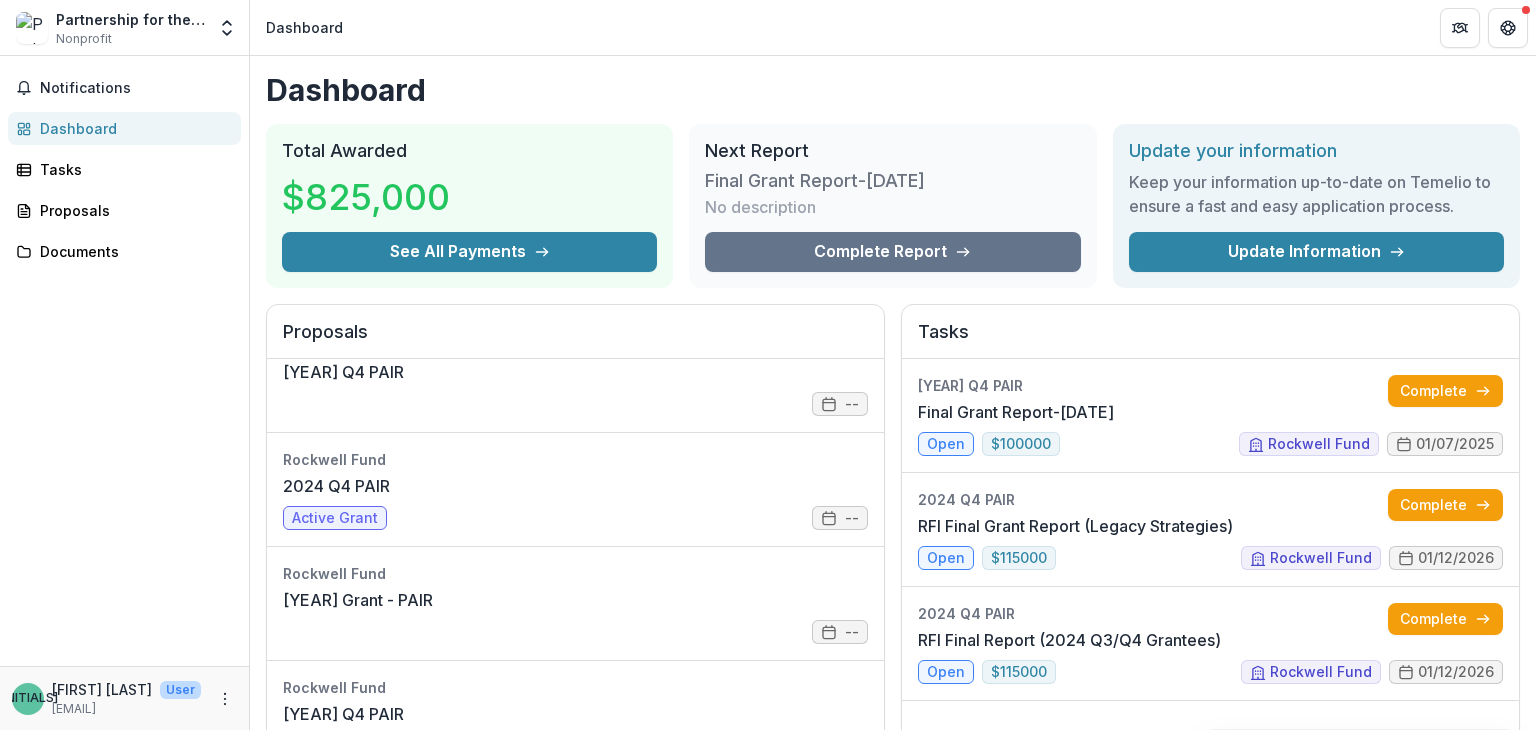 scroll, scrollTop: 600, scrollLeft: 0, axis: vertical 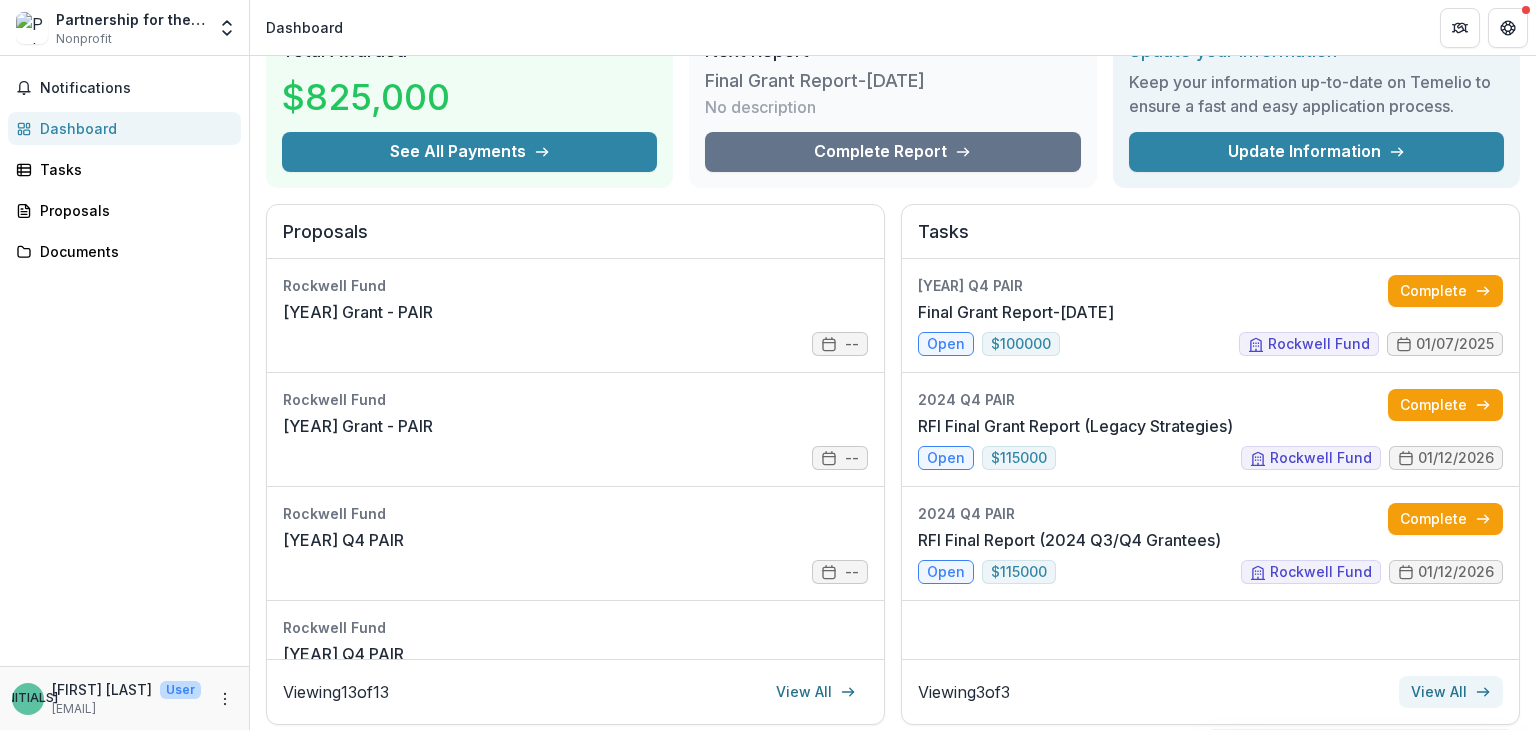 click on "View All" at bounding box center [1451, 692] 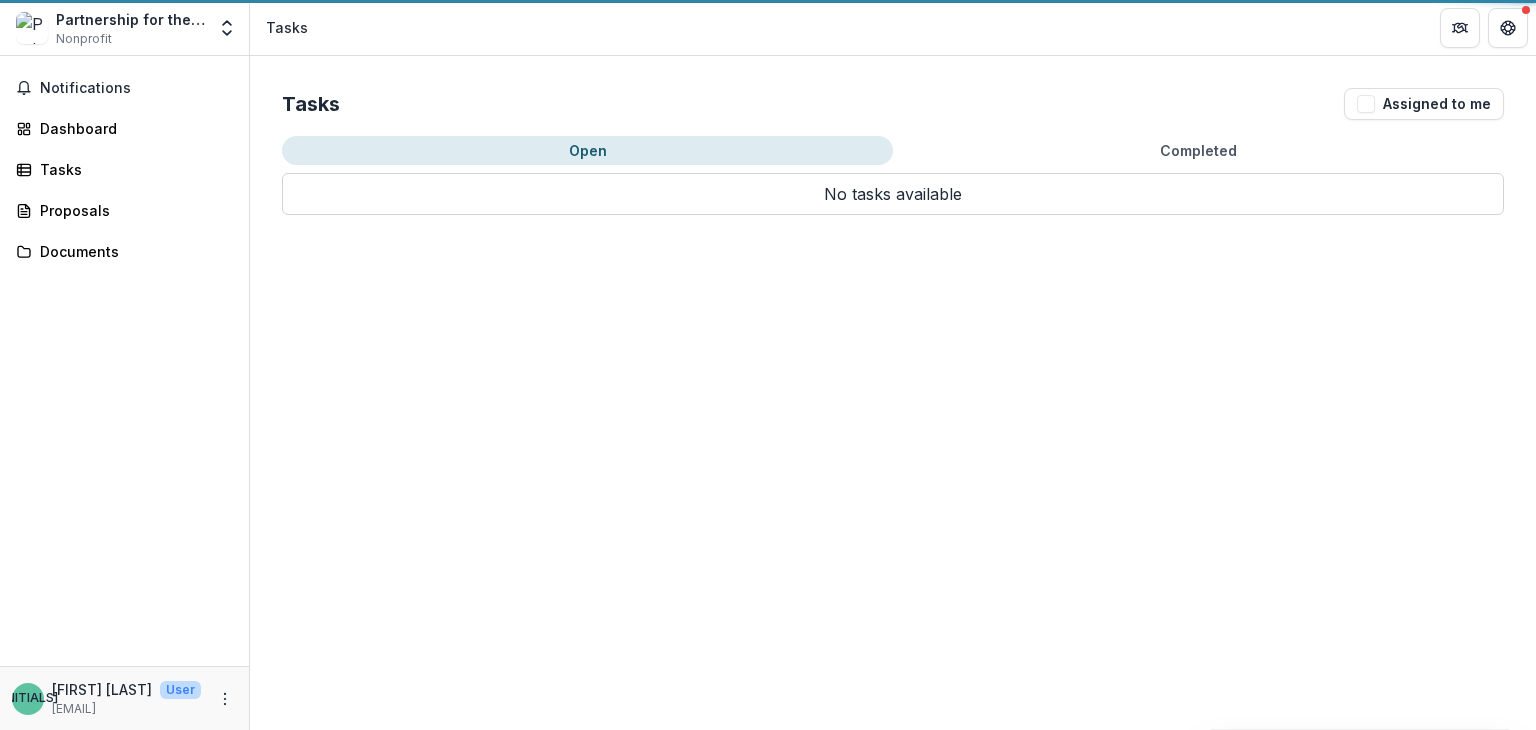 scroll, scrollTop: 0, scrollLeft: 0, axis: both 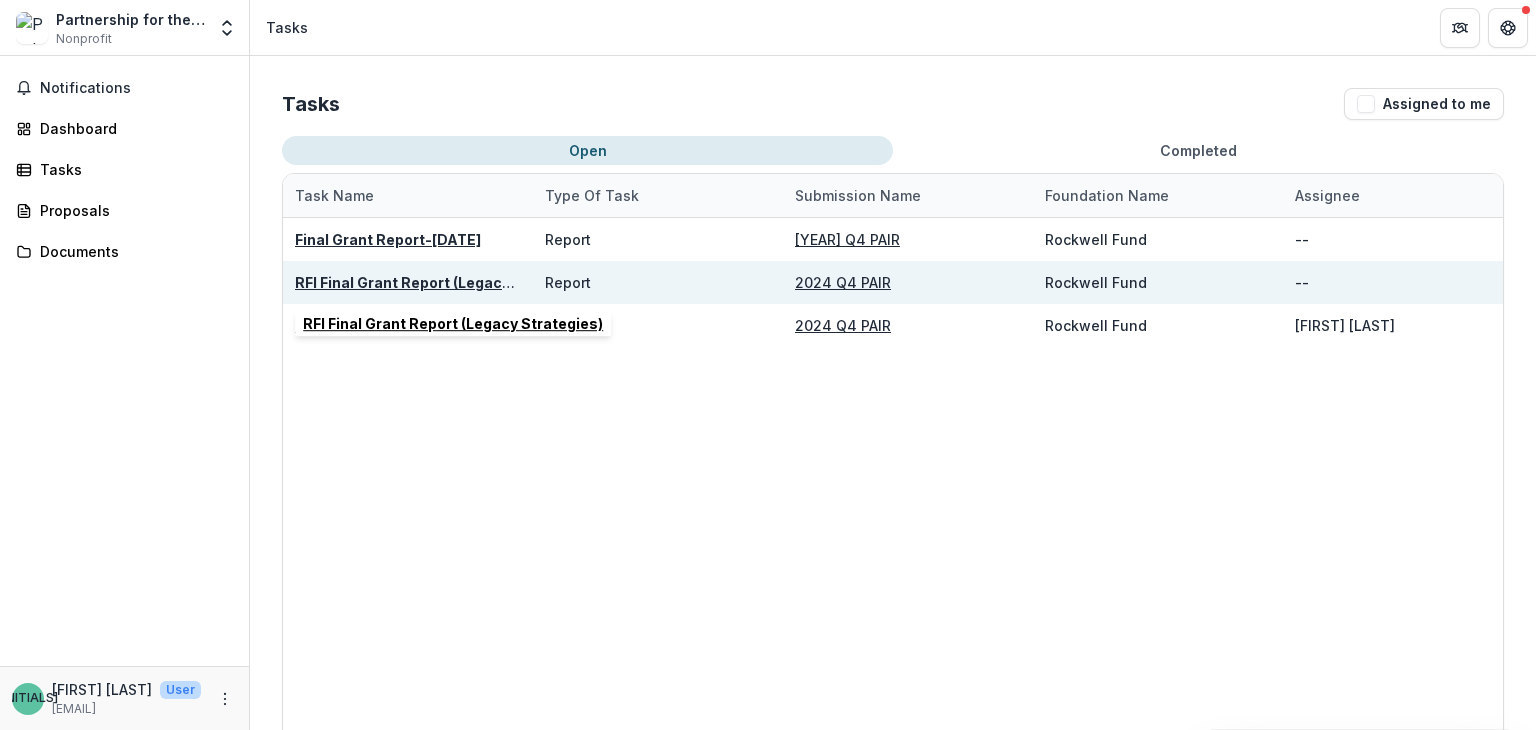 click on "RFI Final Grant Report (Legacy Strategies)" at bounding box center [445, 282] 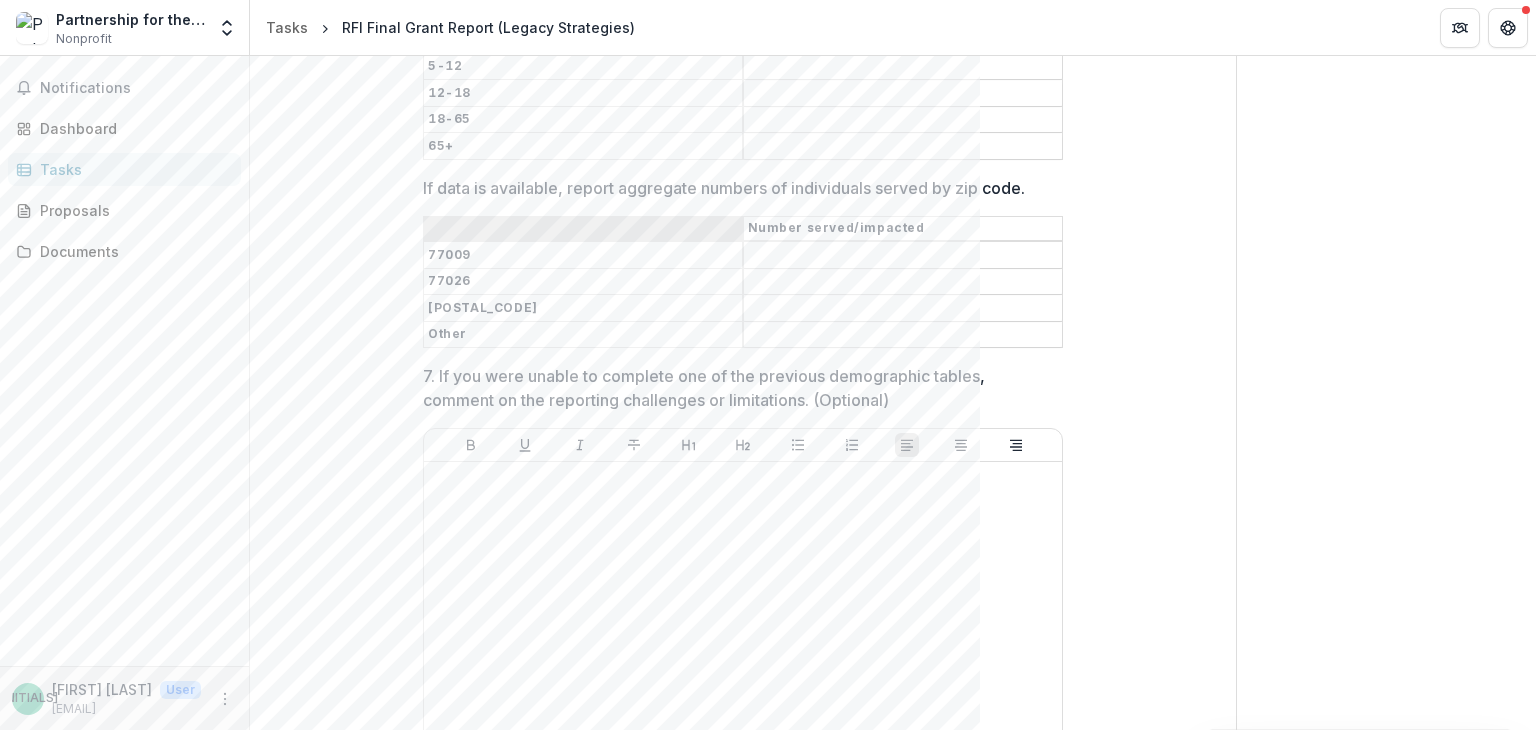 scroll, scrollTop: 4773, scrollLeft: 0, axis: vertical 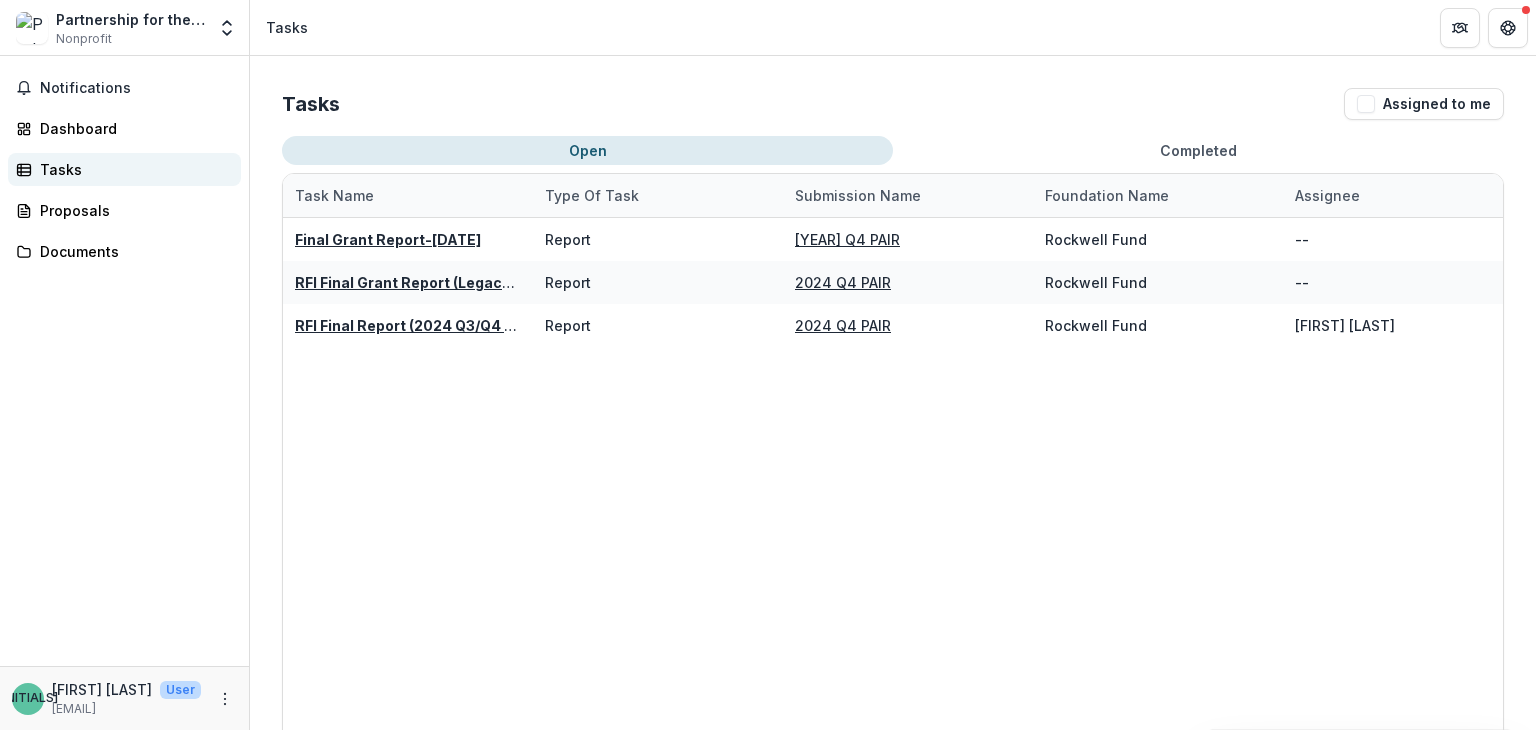 click on "Tasks" at bounding box center [132, 169] 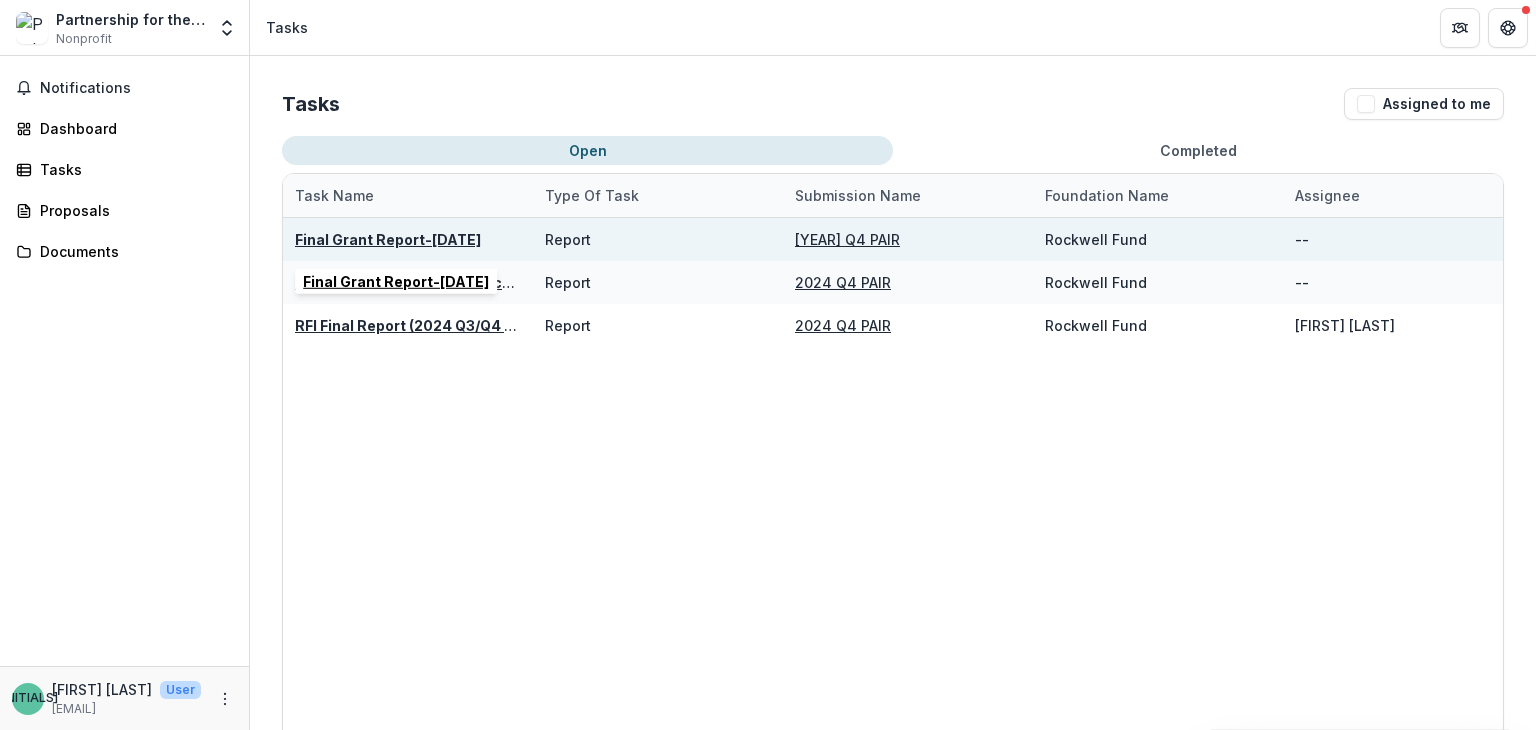 click on "Final Grant Report-[DATE]" at bounding box center (388, 239) 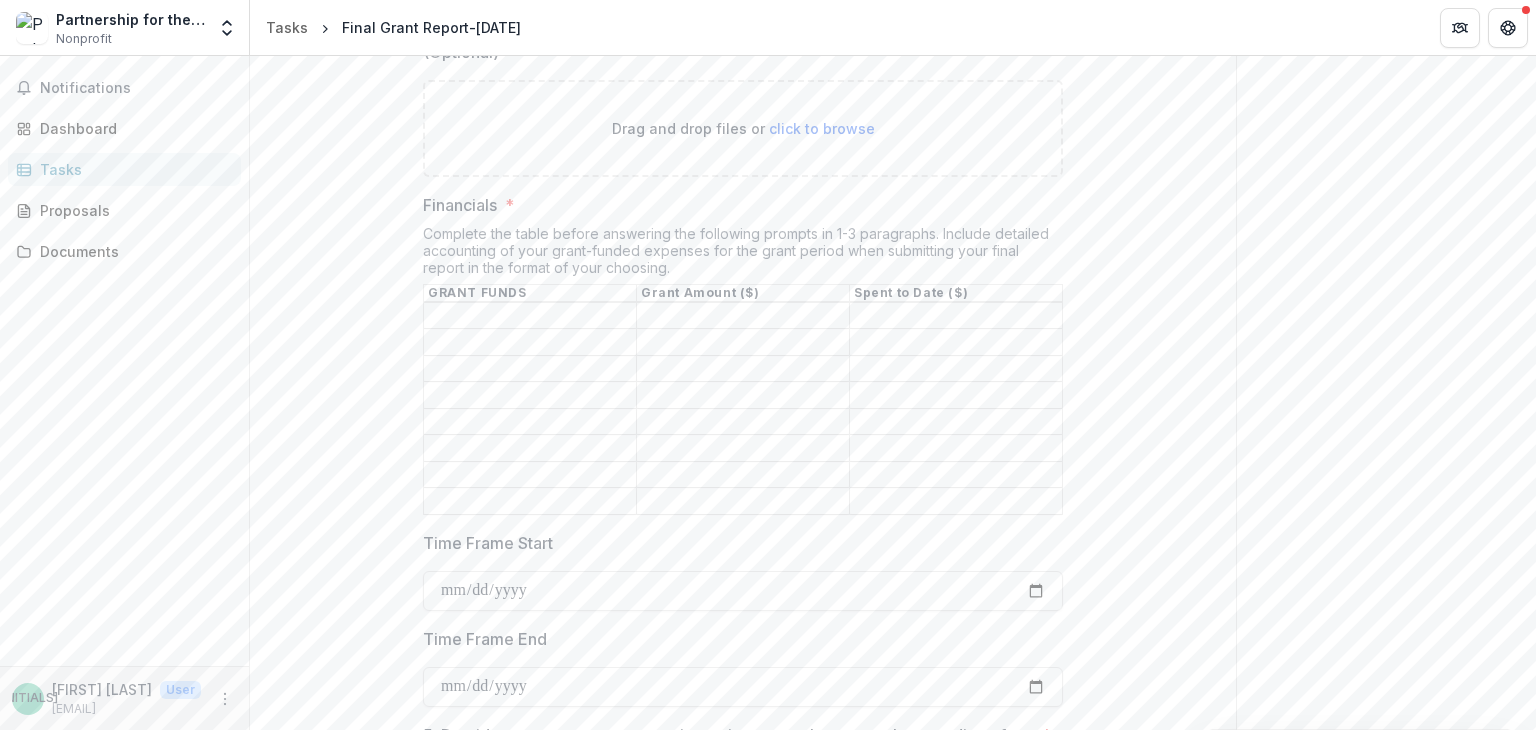 scroll, scrollTop: 2000, scrollLeft: 0, axis: vertical 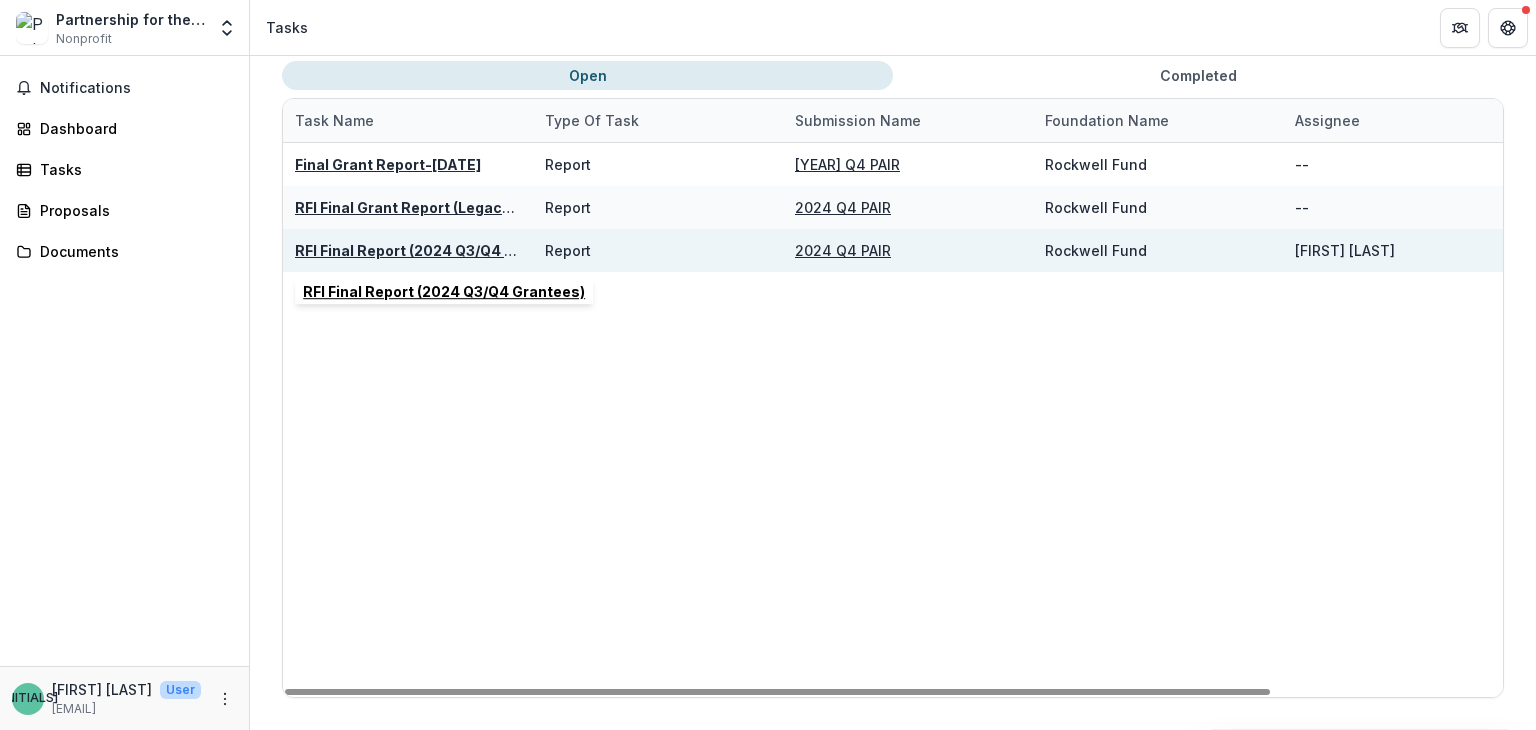 click on "RFI Final Report (2024 Q3/Q4 Grantees)" at bounding box center (436, 250) 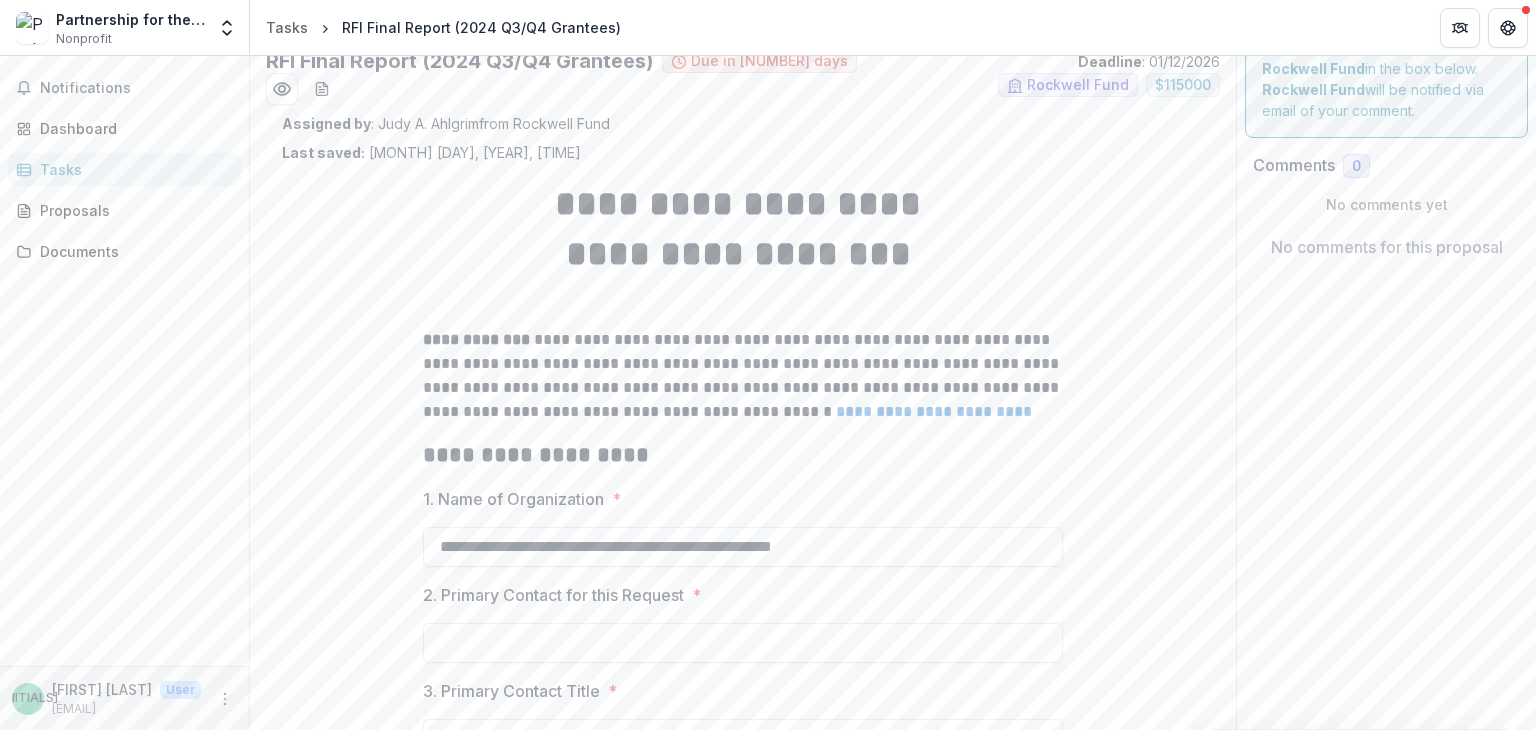 scroll, scrollTop: 0, scrollLeft: 0, axis: both 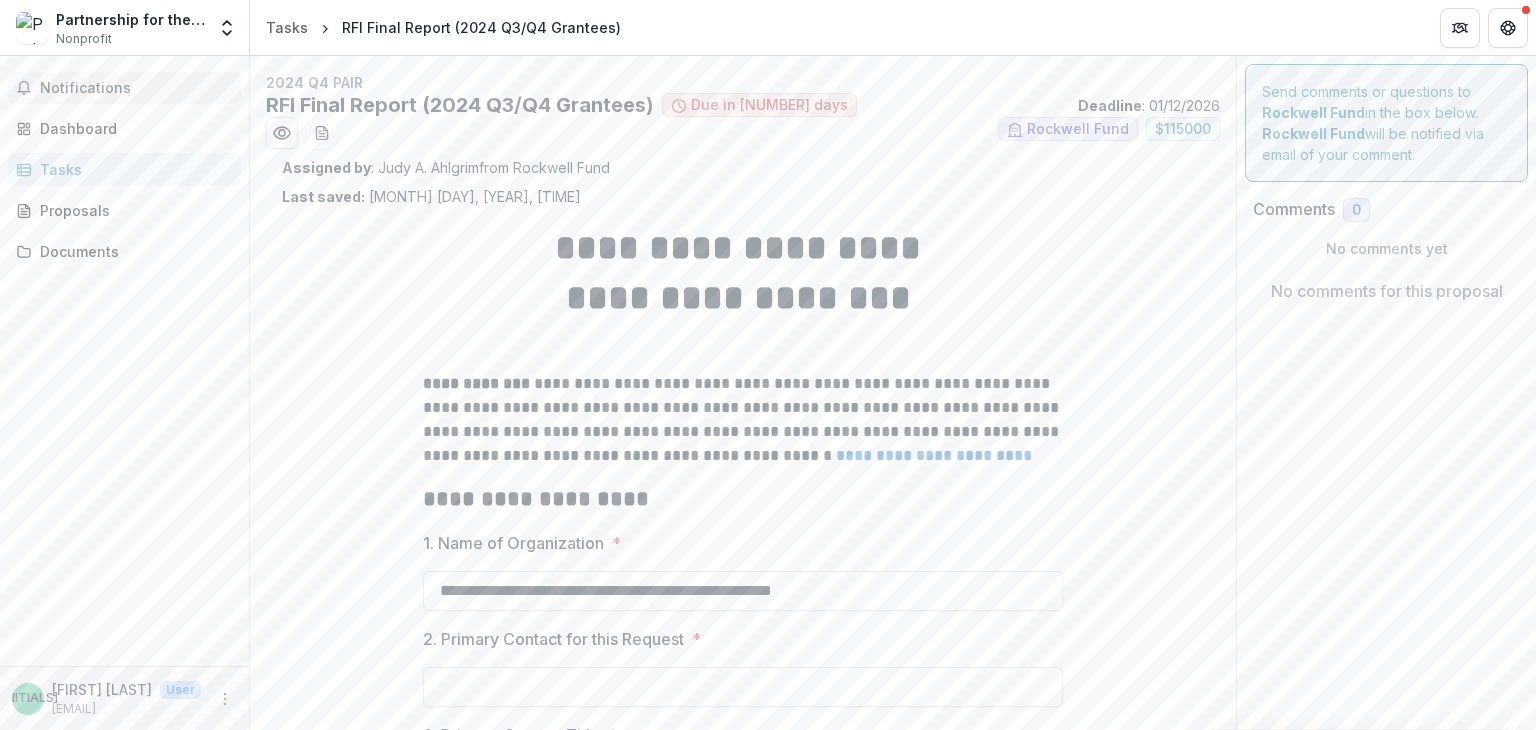 click on "Notifications" at bounding box center [136, 88] 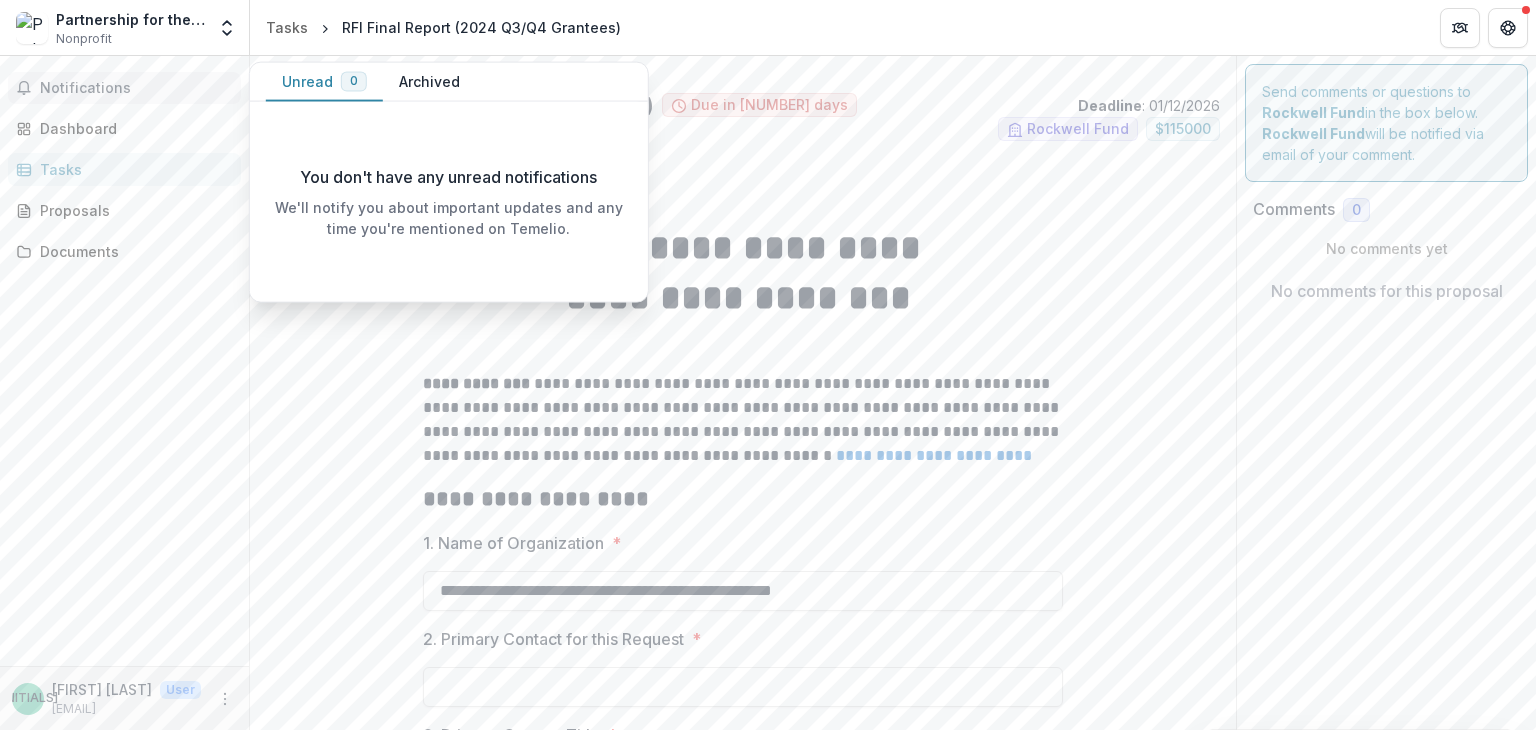 click on "Notifications" at bounding box center [124, 88] 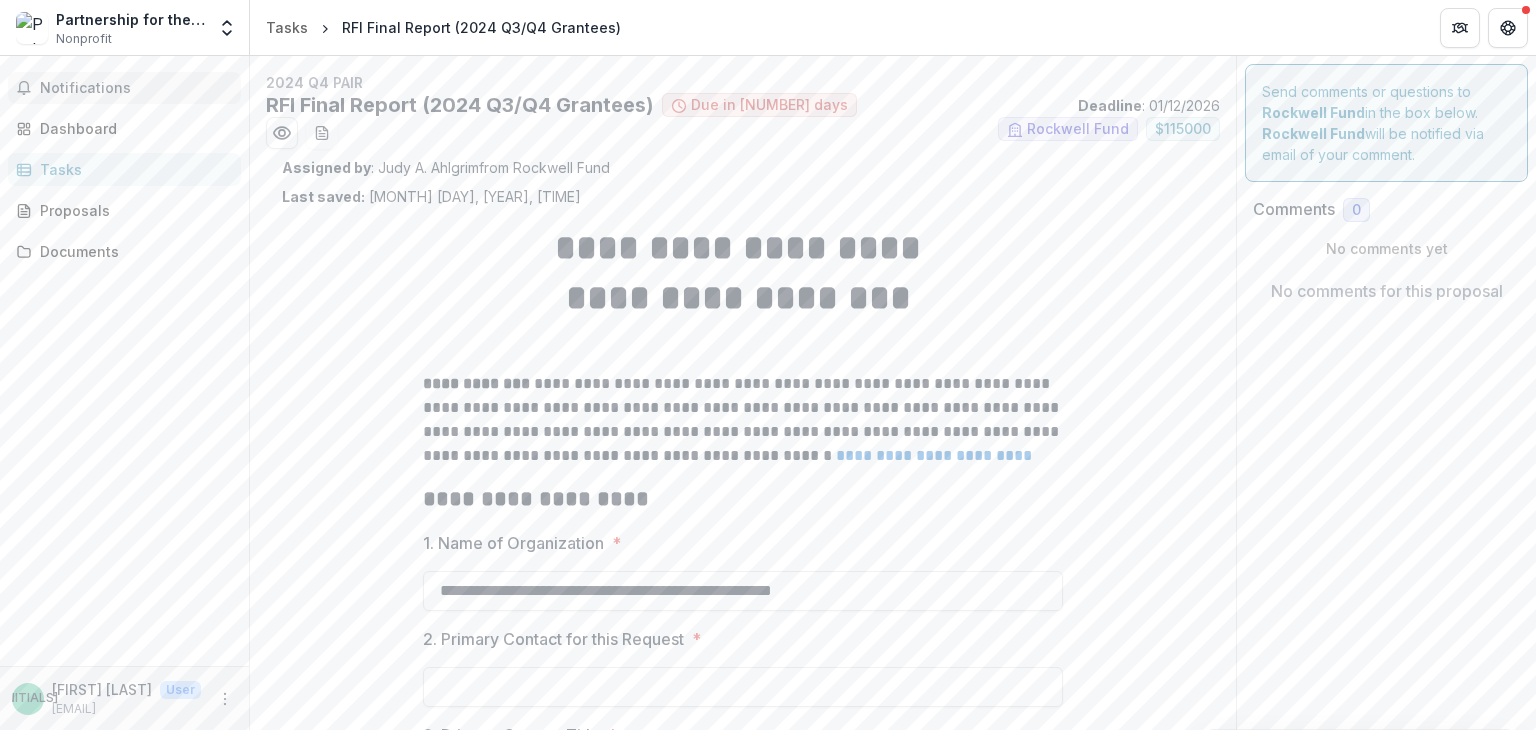 click on "Notifications" at bounding box center [124, 88] 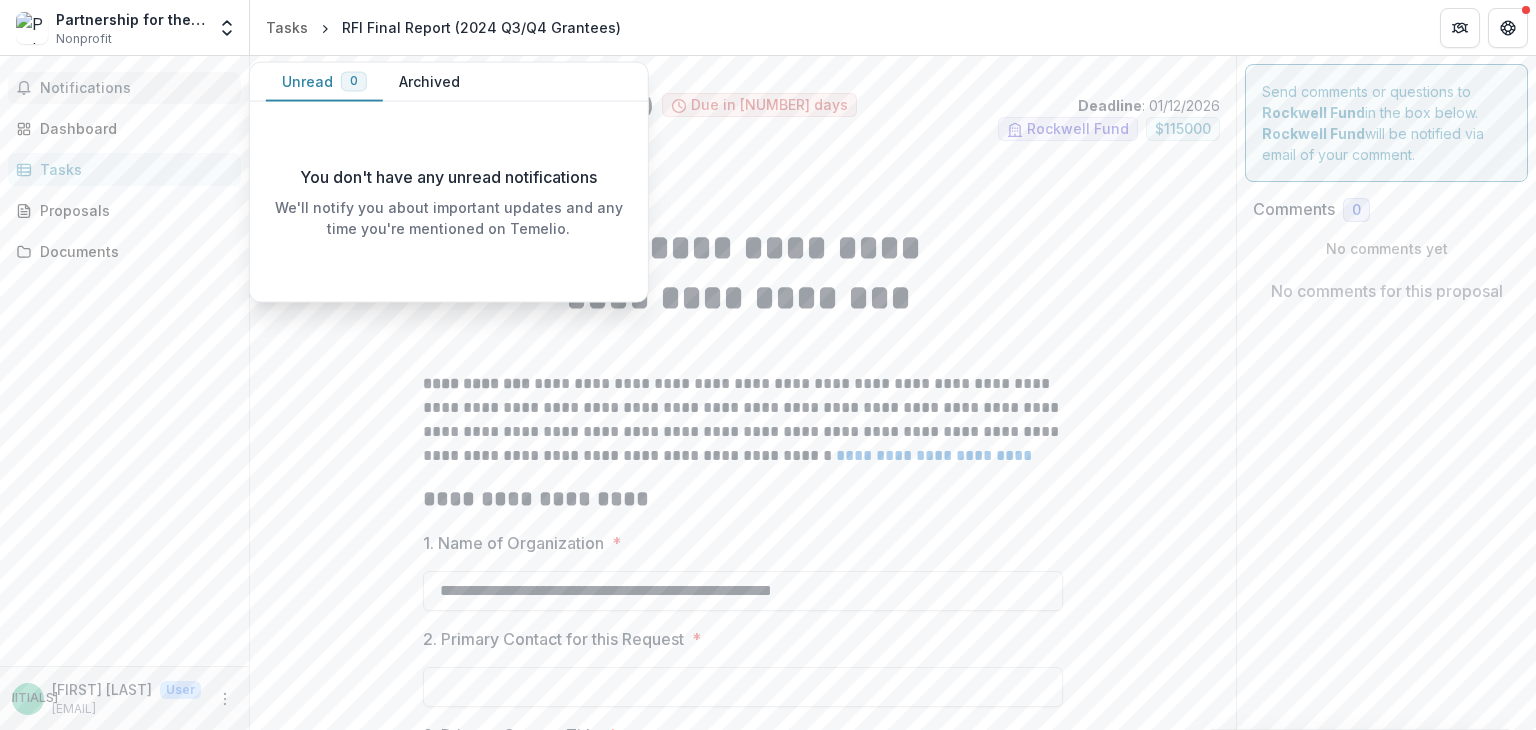 click on "Archived" at bounding box center (429, 82) 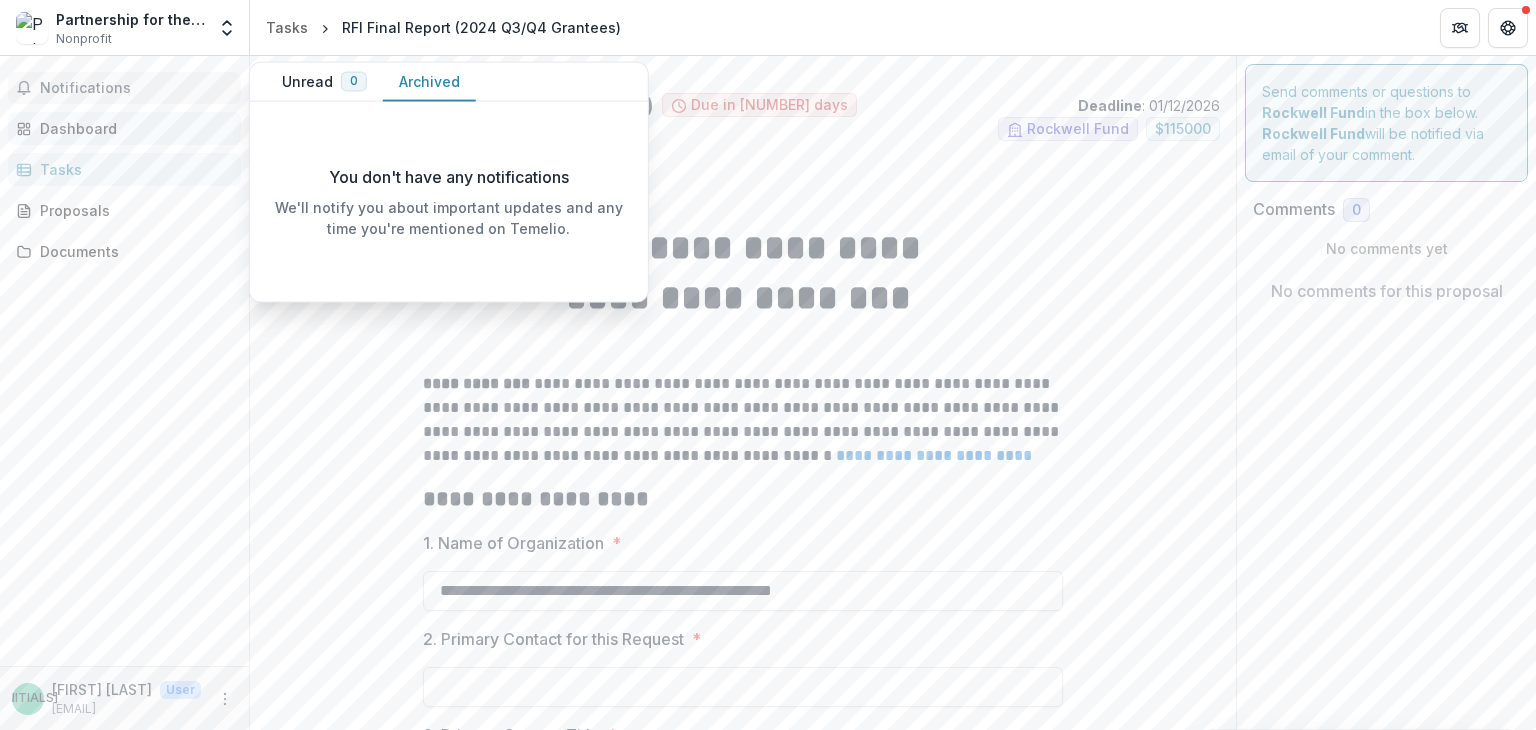 click on "Dashboard" at bounding box center [132, 128] 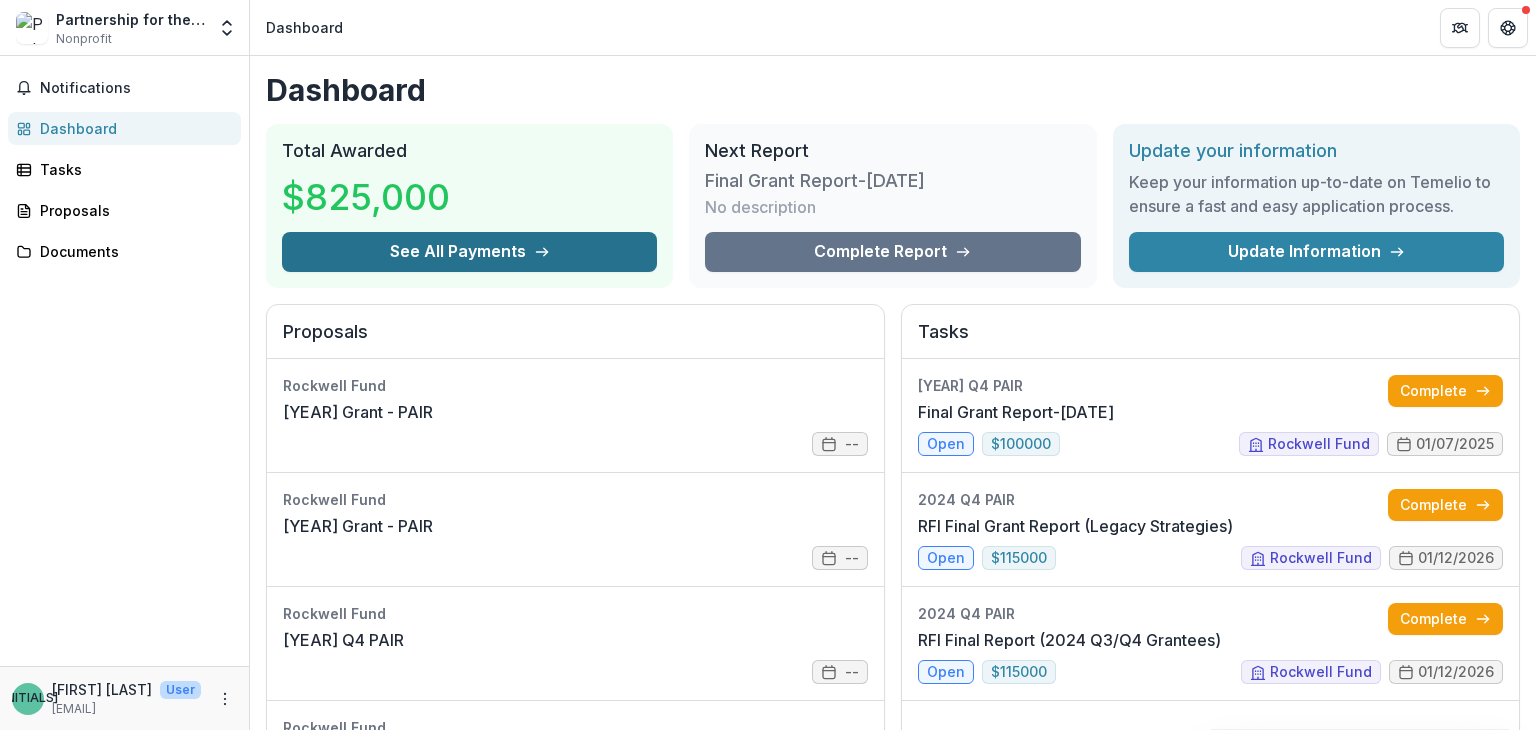 click on "See All Payments" at bounding box center [469, 252] 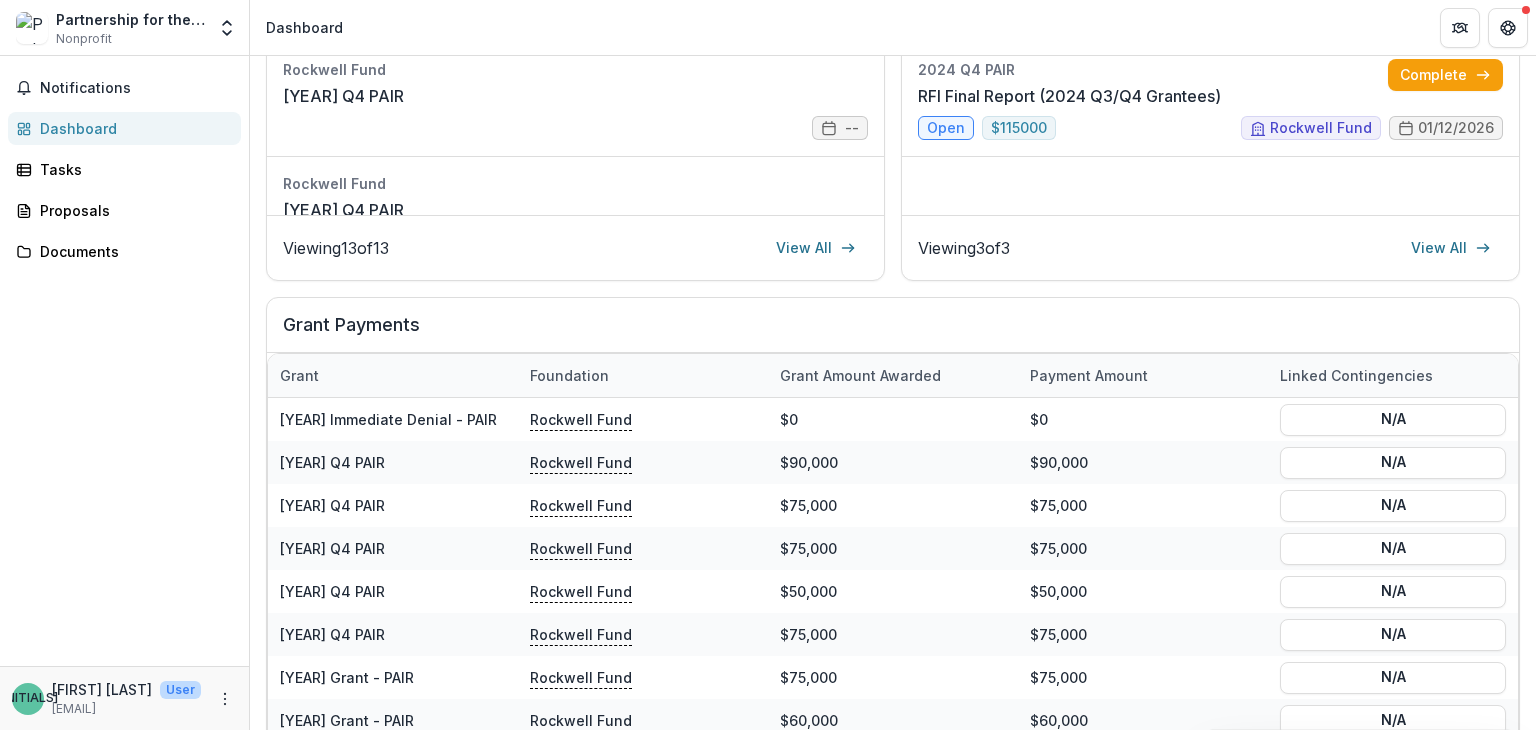 scroll, scrollTop: 623, scrollLeft: 0, axis: vertical 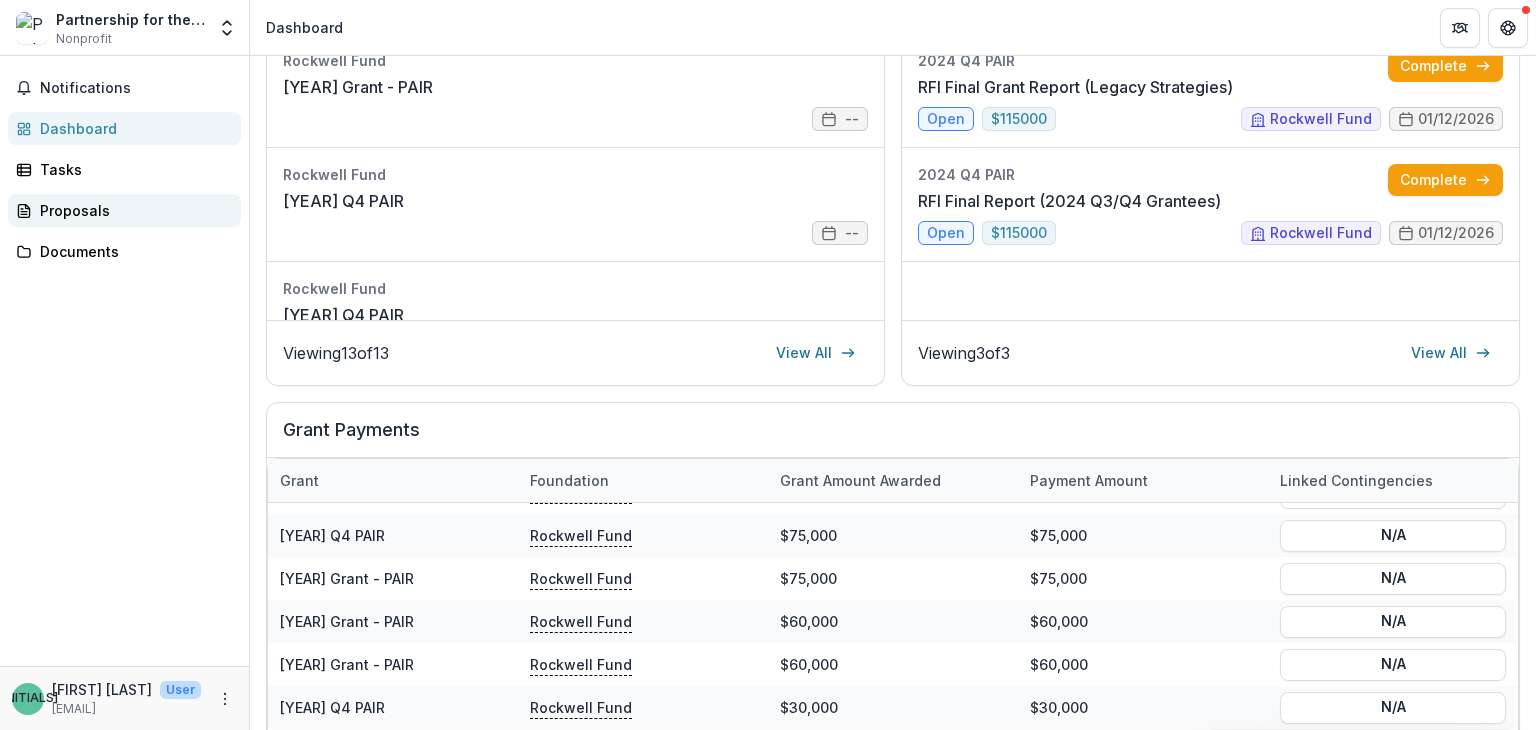 click on "Proposals" at bounding box center (132, 210) 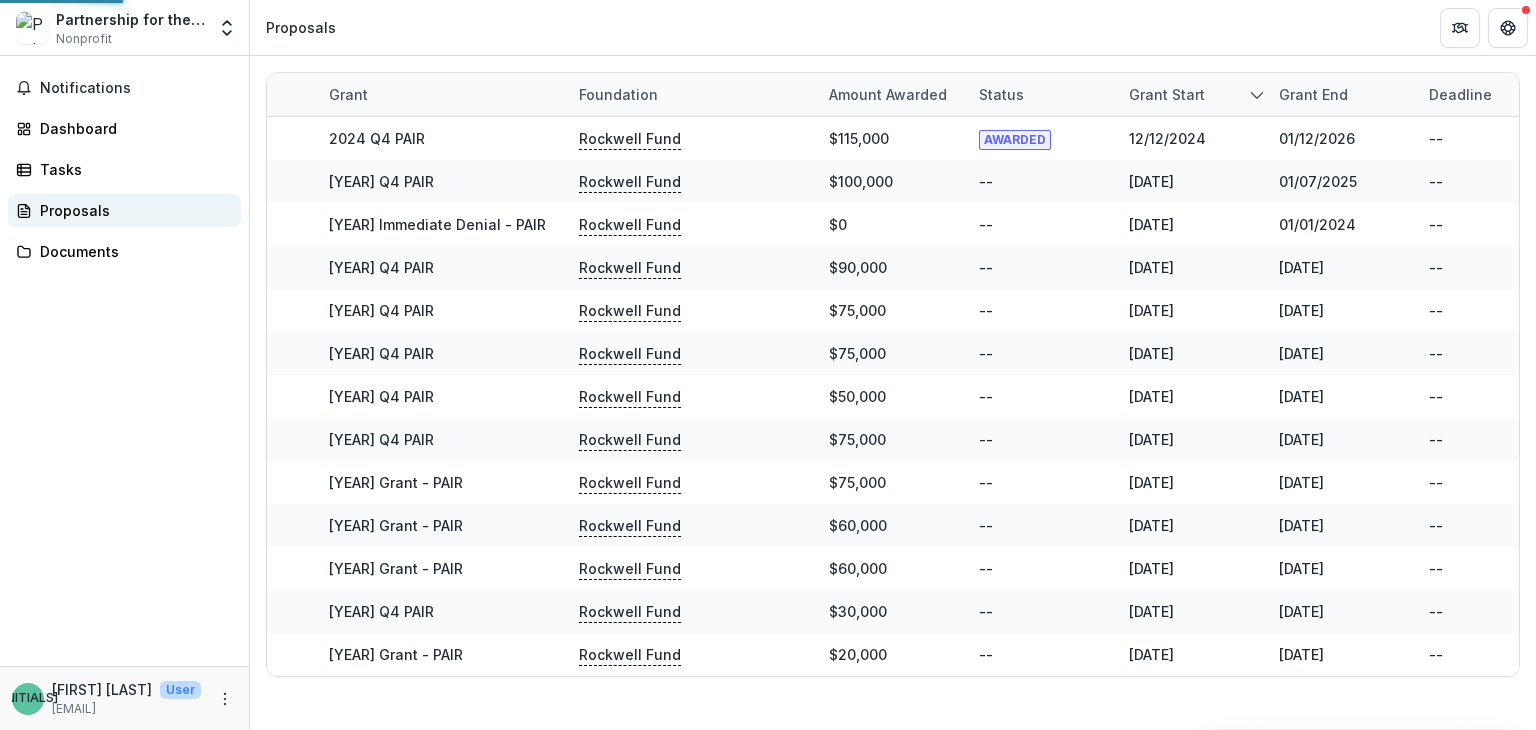 scroll, scrollTop: 0, scrollLeft: 0, axis: both 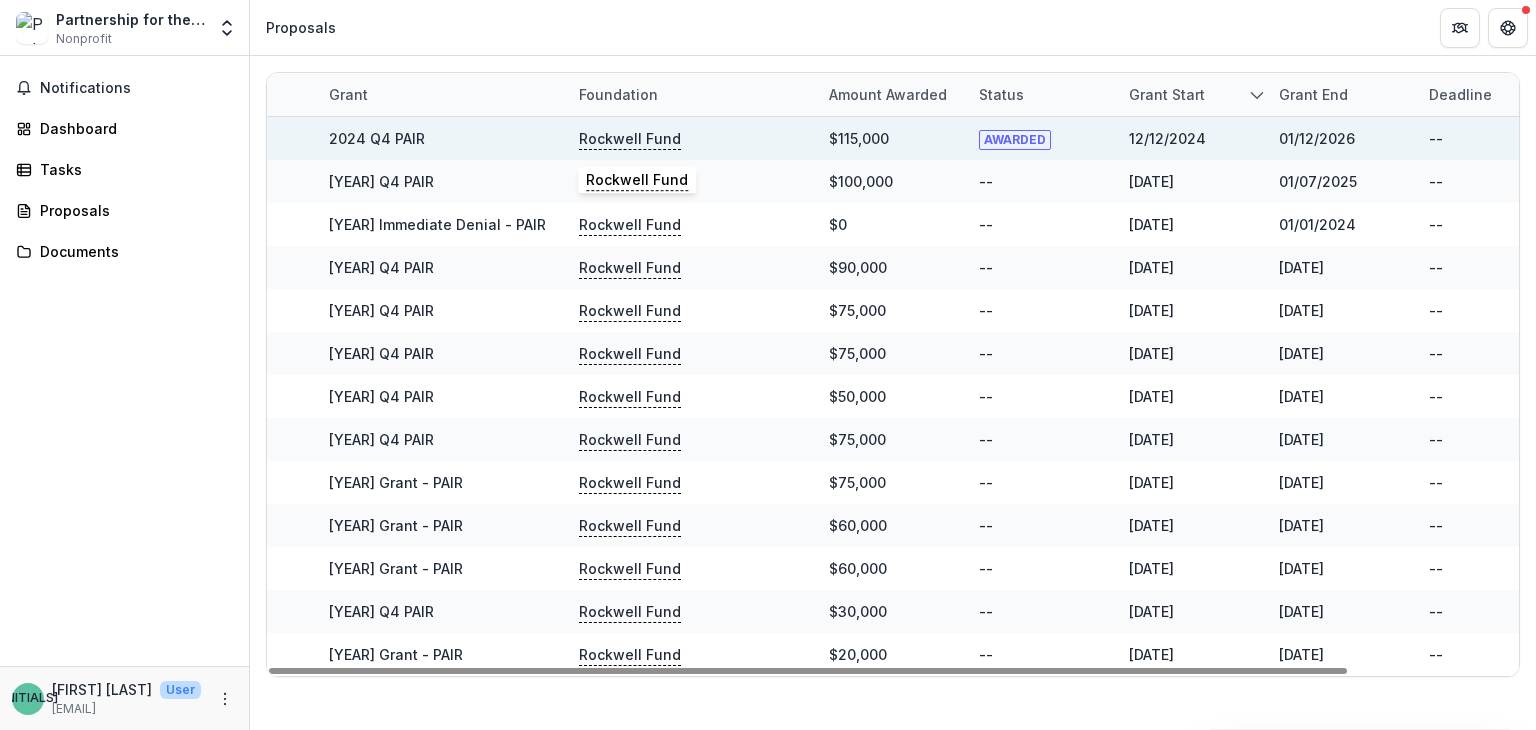 click on "Rockwell Fund" at bounding box center [630, 139] 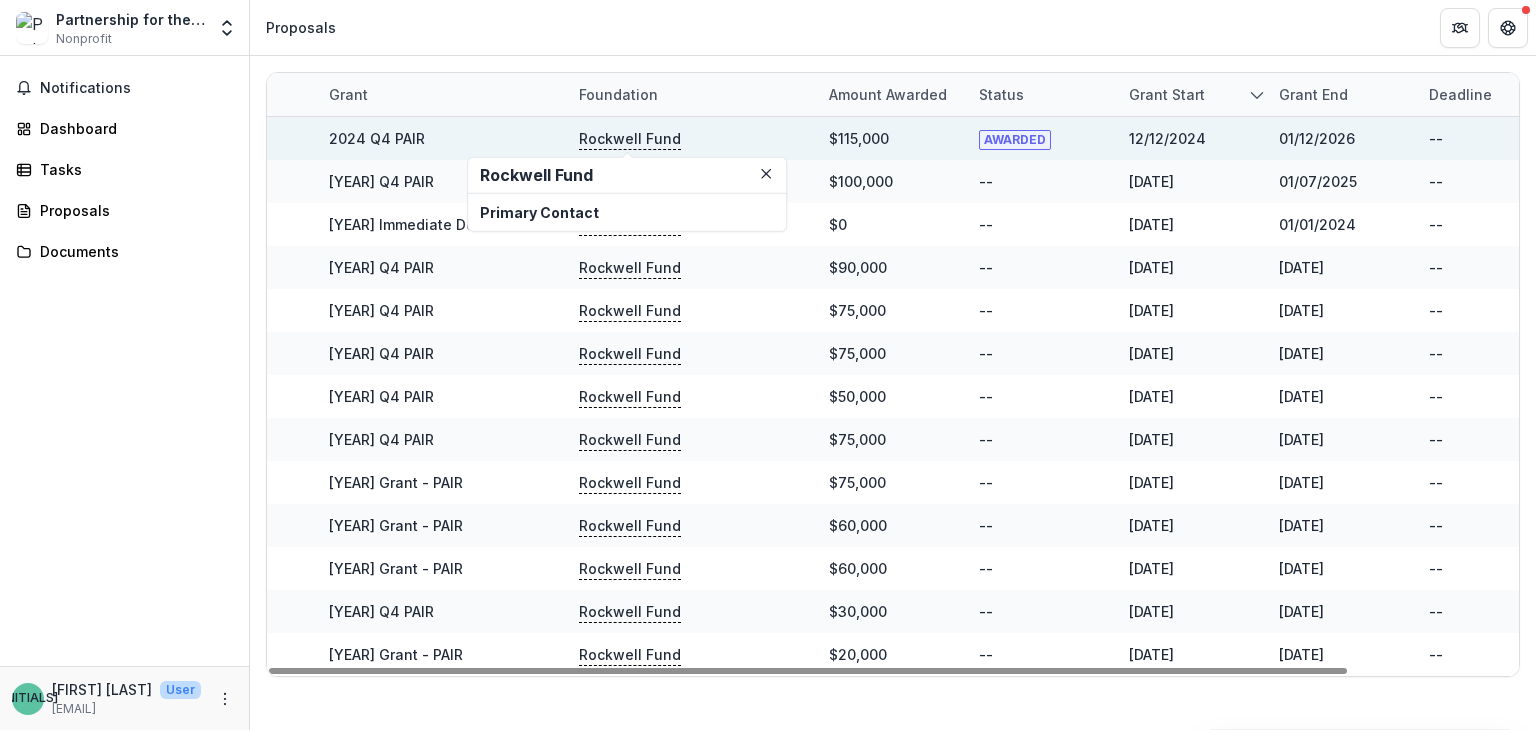 click on "2024 Q4 PAIR" at bounding box center (377, 138) 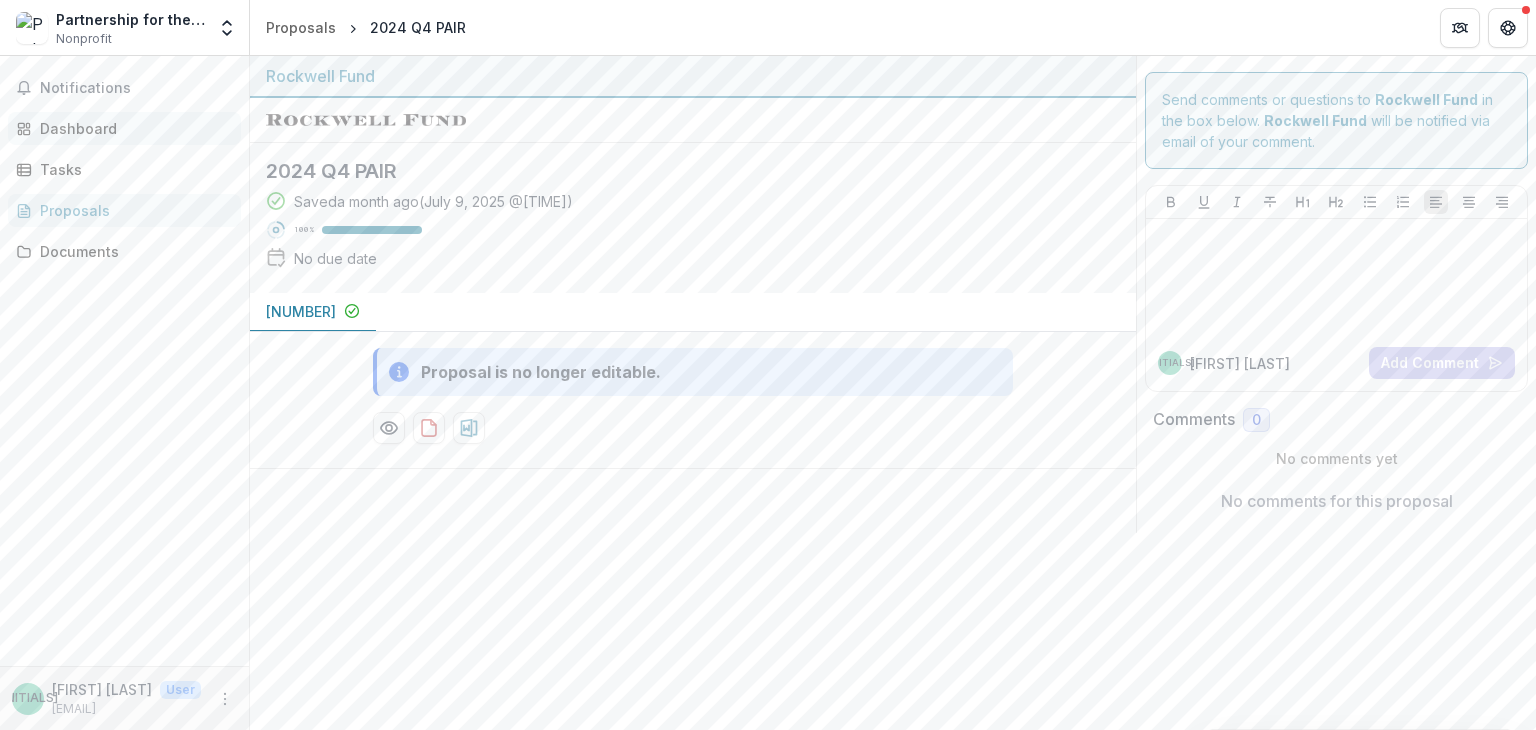 click on "Dashboard" at bounding box center [132, 128] 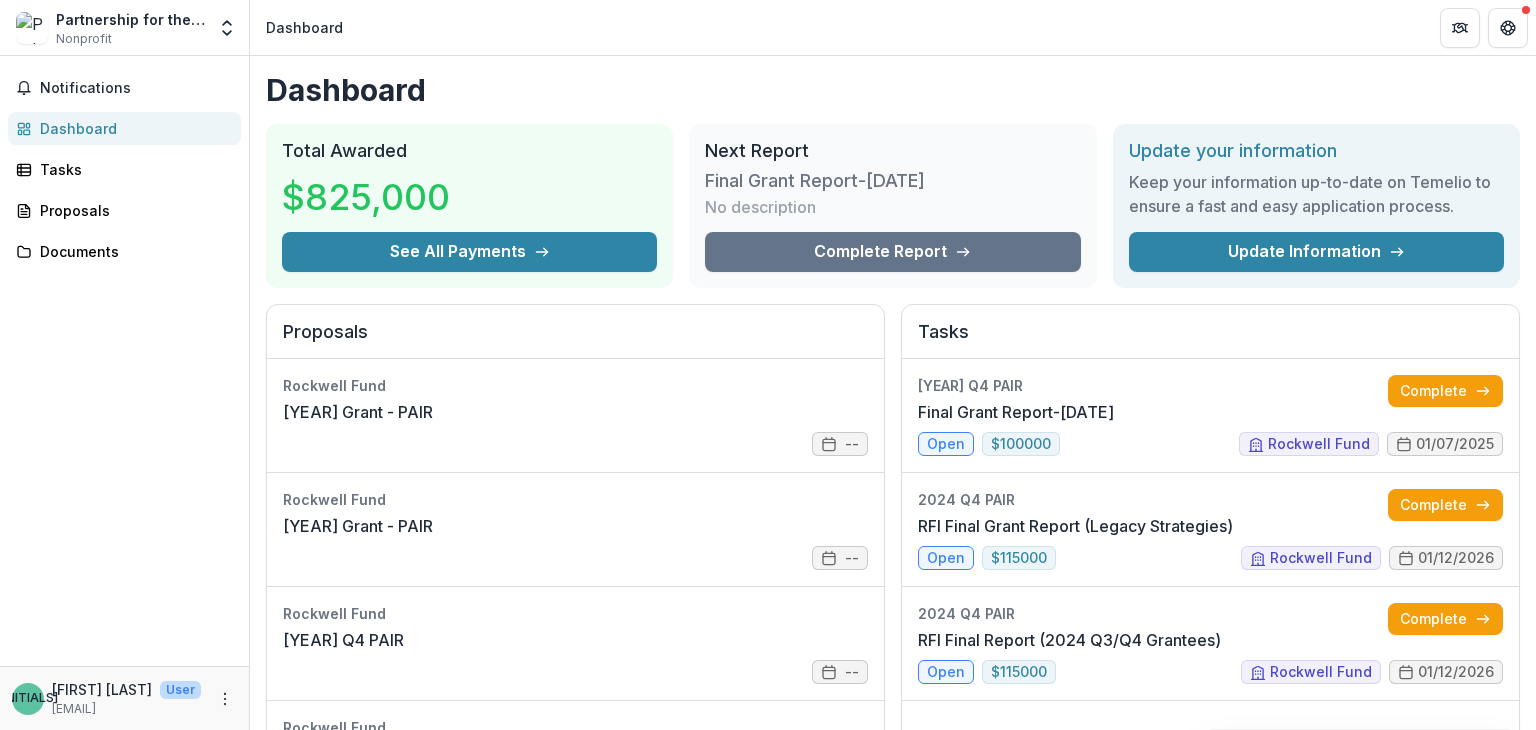 click on "Final Grant Report-[DATE] [TIME] No description" at bounding box center (892, 197) 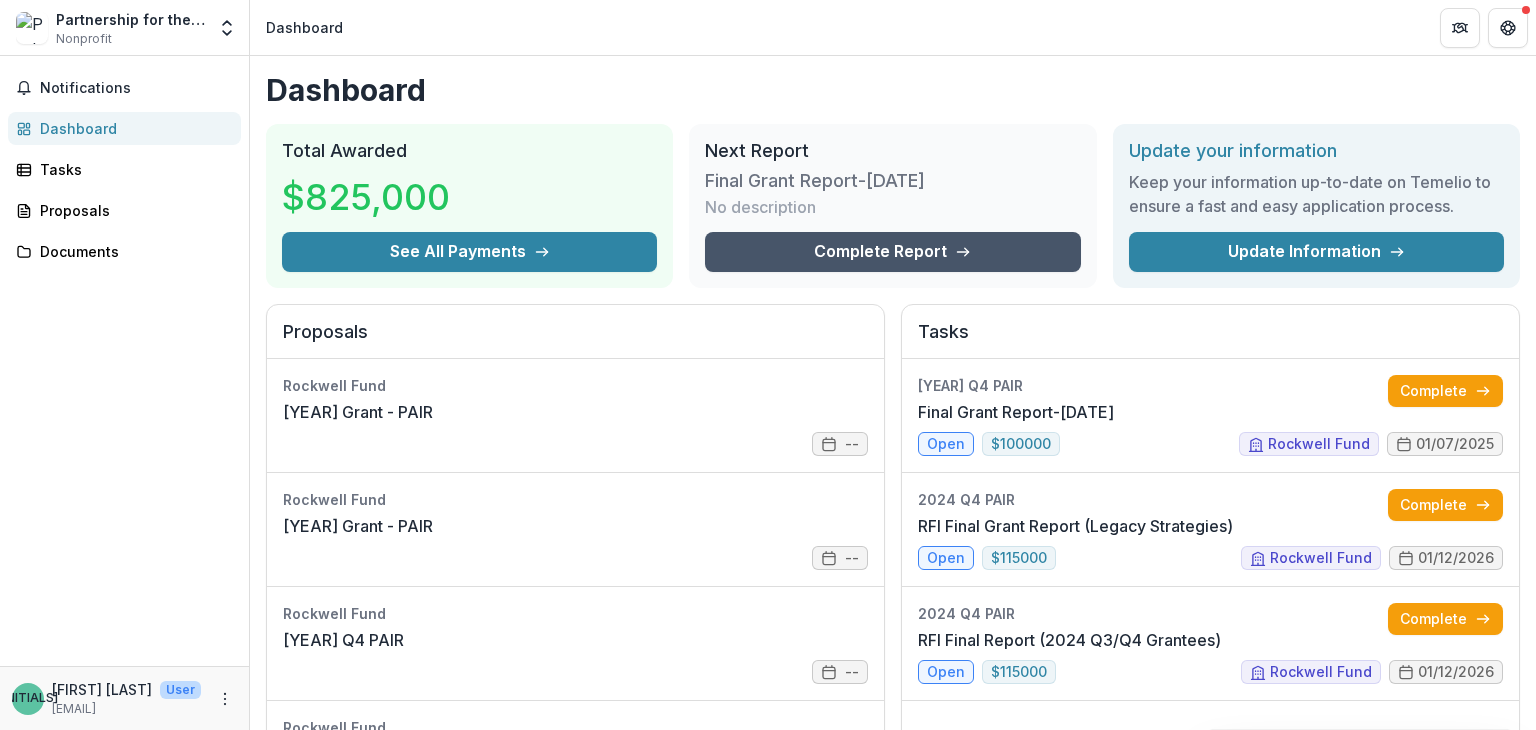 click on "Complete Report" at bounding box center [892, 252] 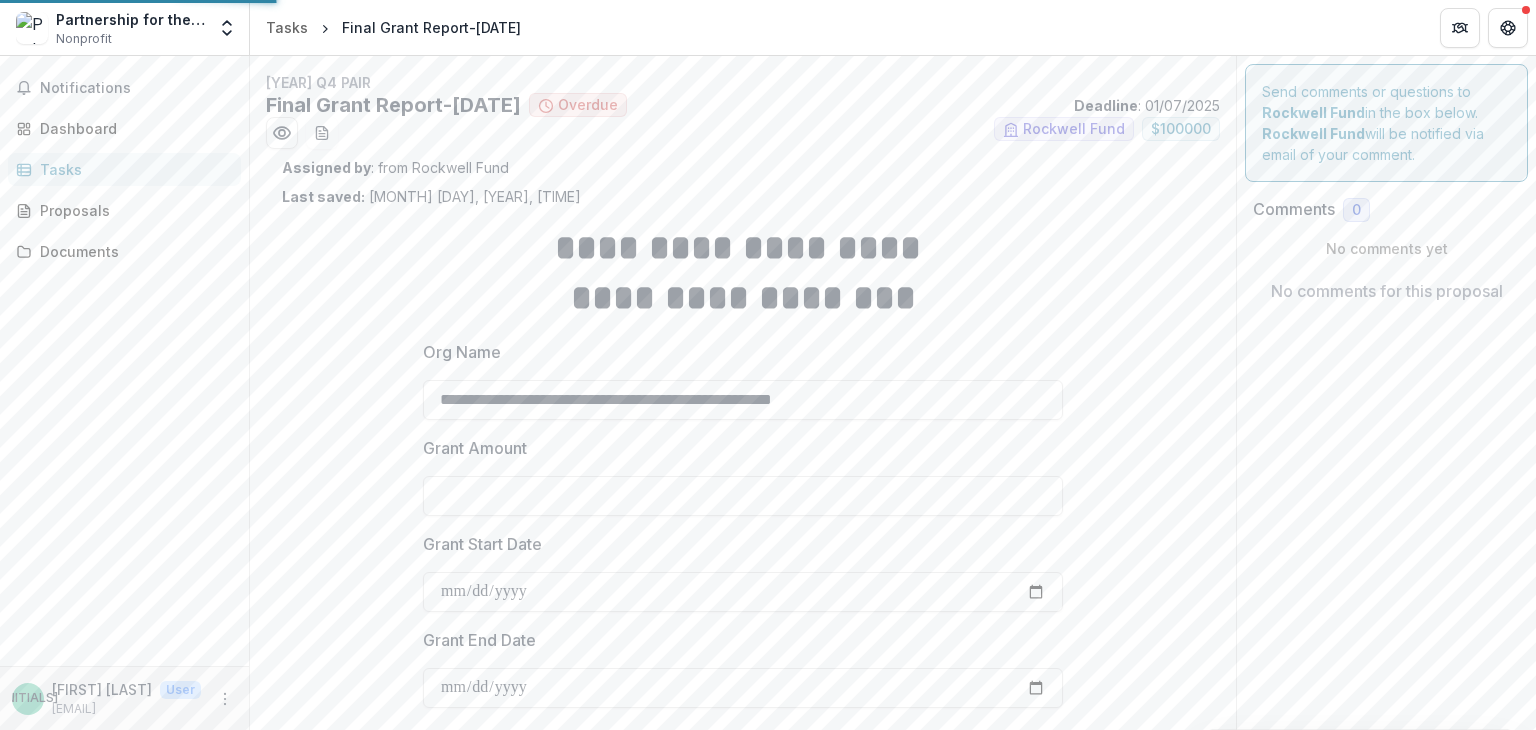 type on "********" 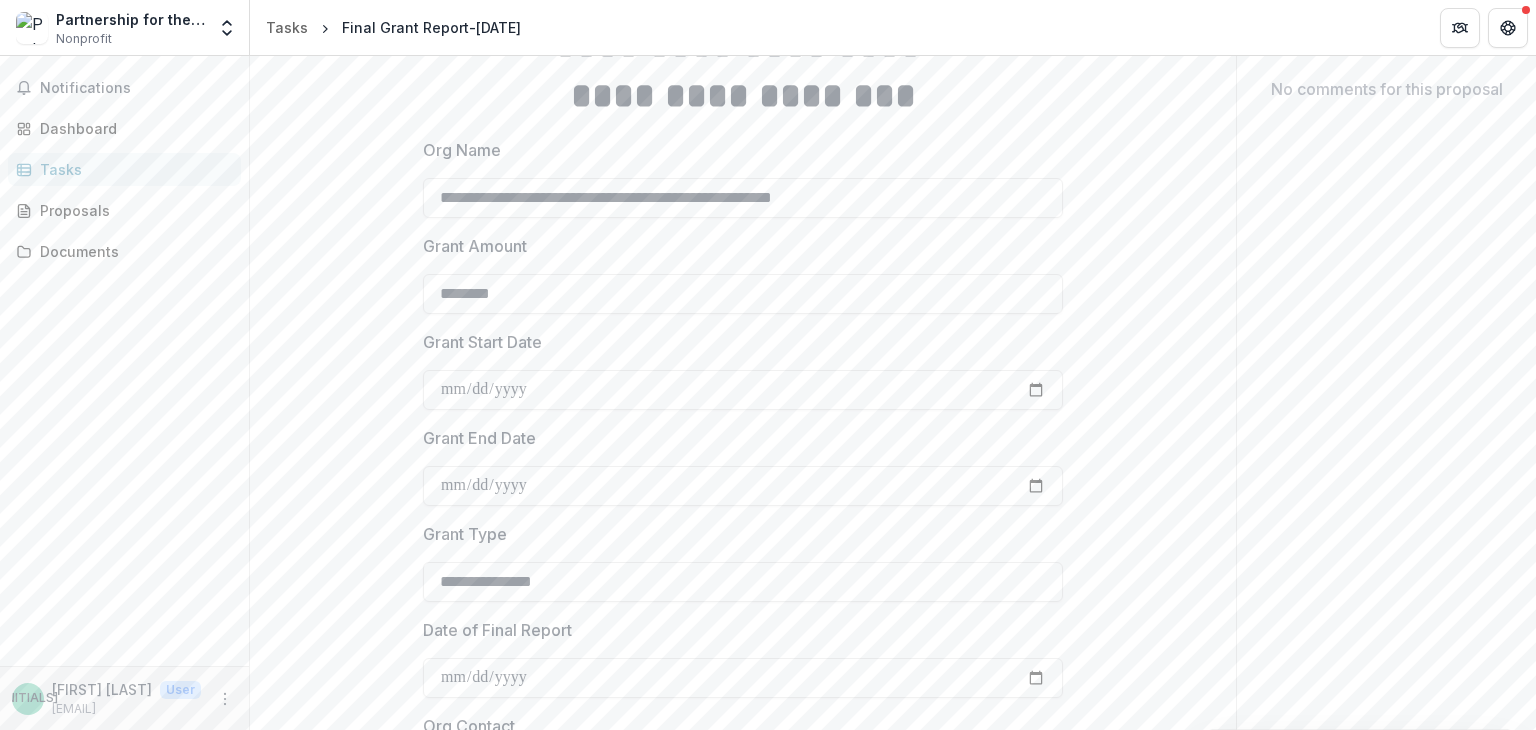 scroll, scrollTop: 0, scrollLeft: 0, axis: both 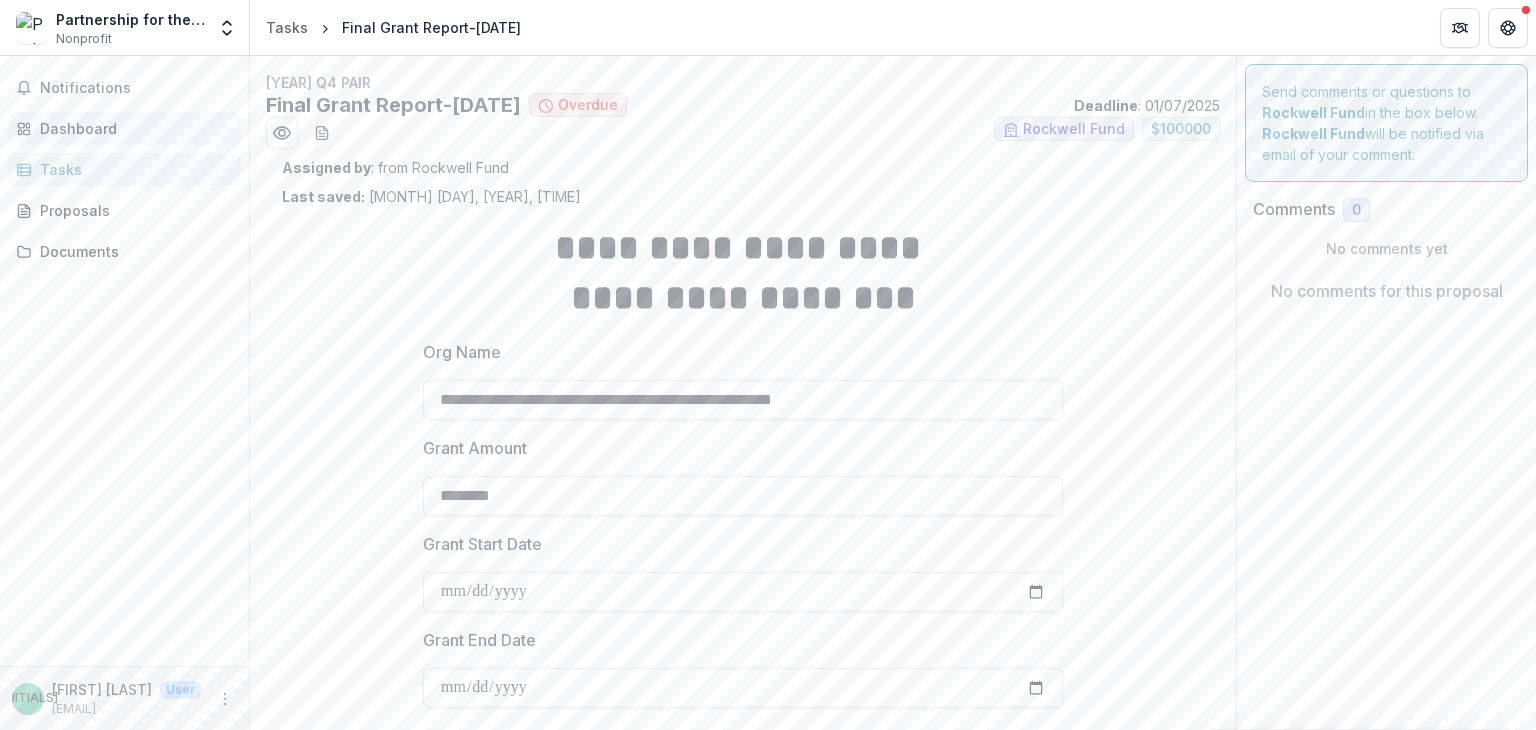 click on "Dashboard" at bounding box center [132, 128] 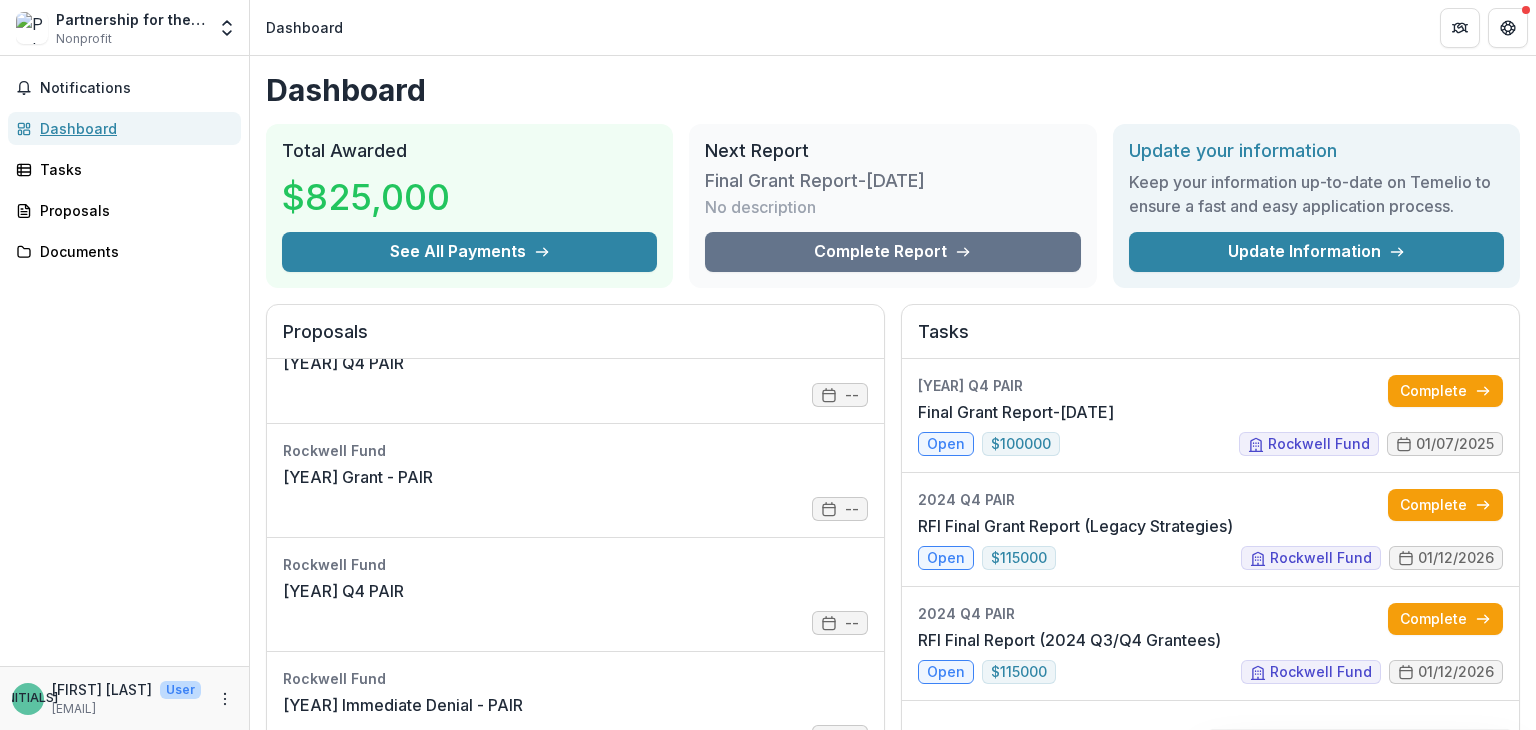 scroll, scrollTop: 1079, scrollLeft: 0, axis: vertical 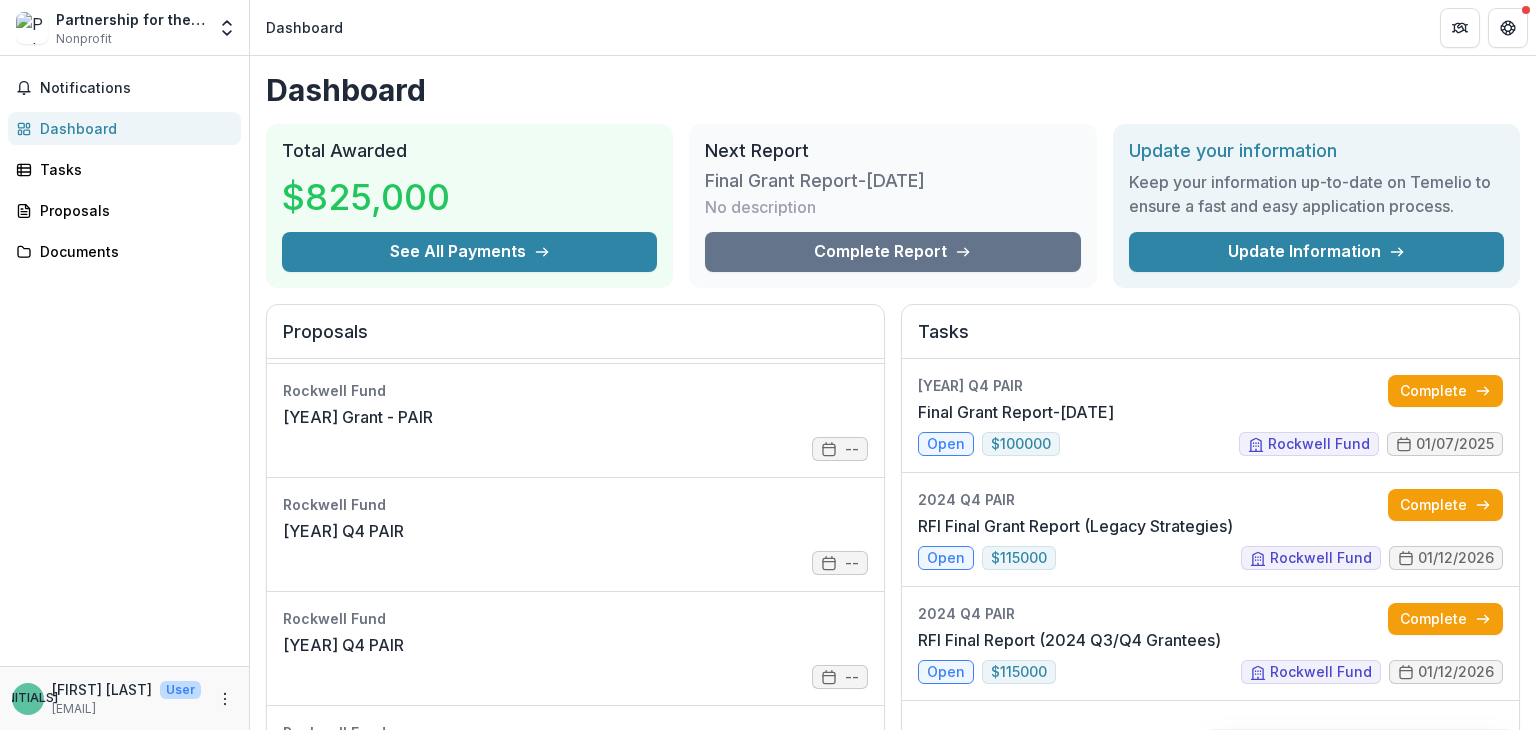click on "Dashboard" at bounding box center (893, 90) 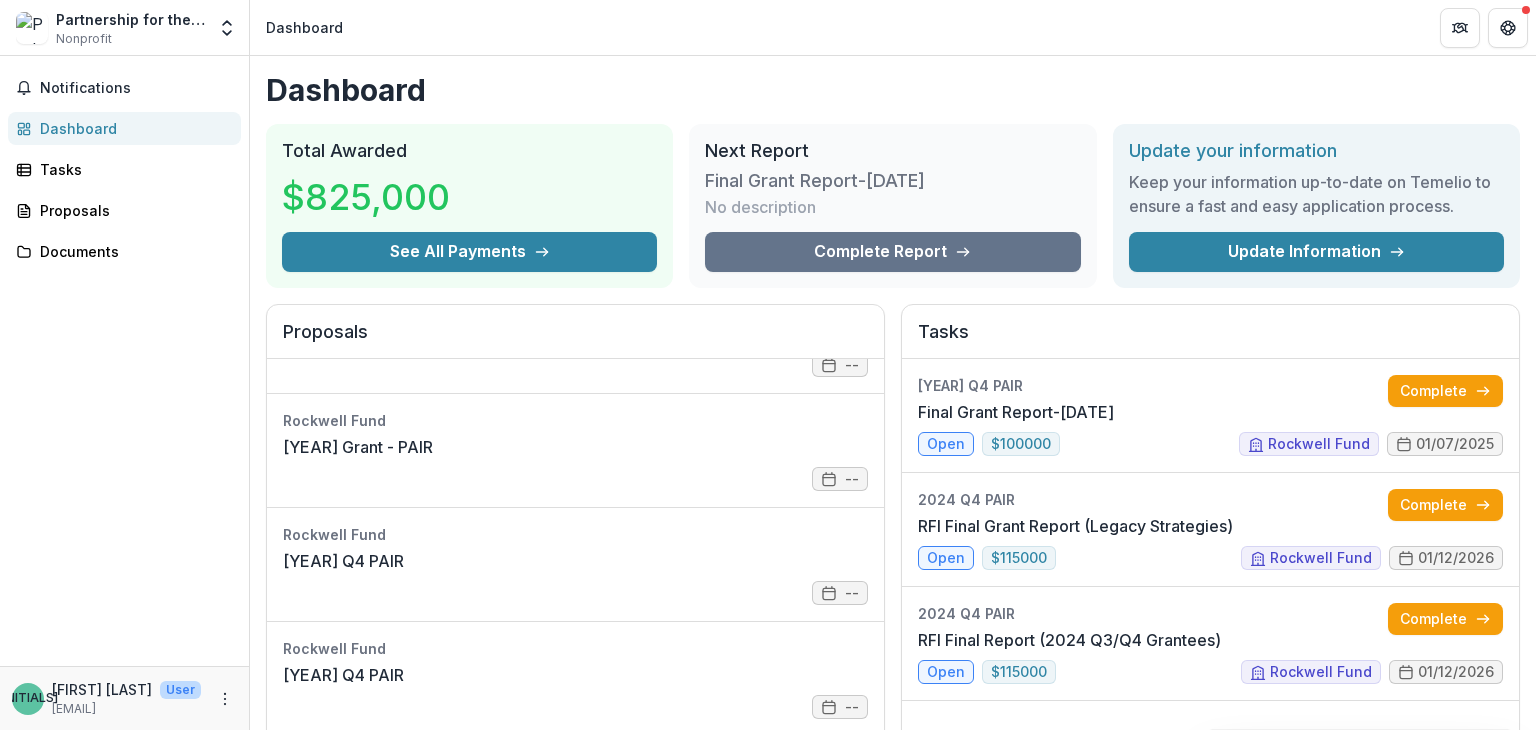 scroll, scrollTop: 0, scrollLeft: 0, axis: both 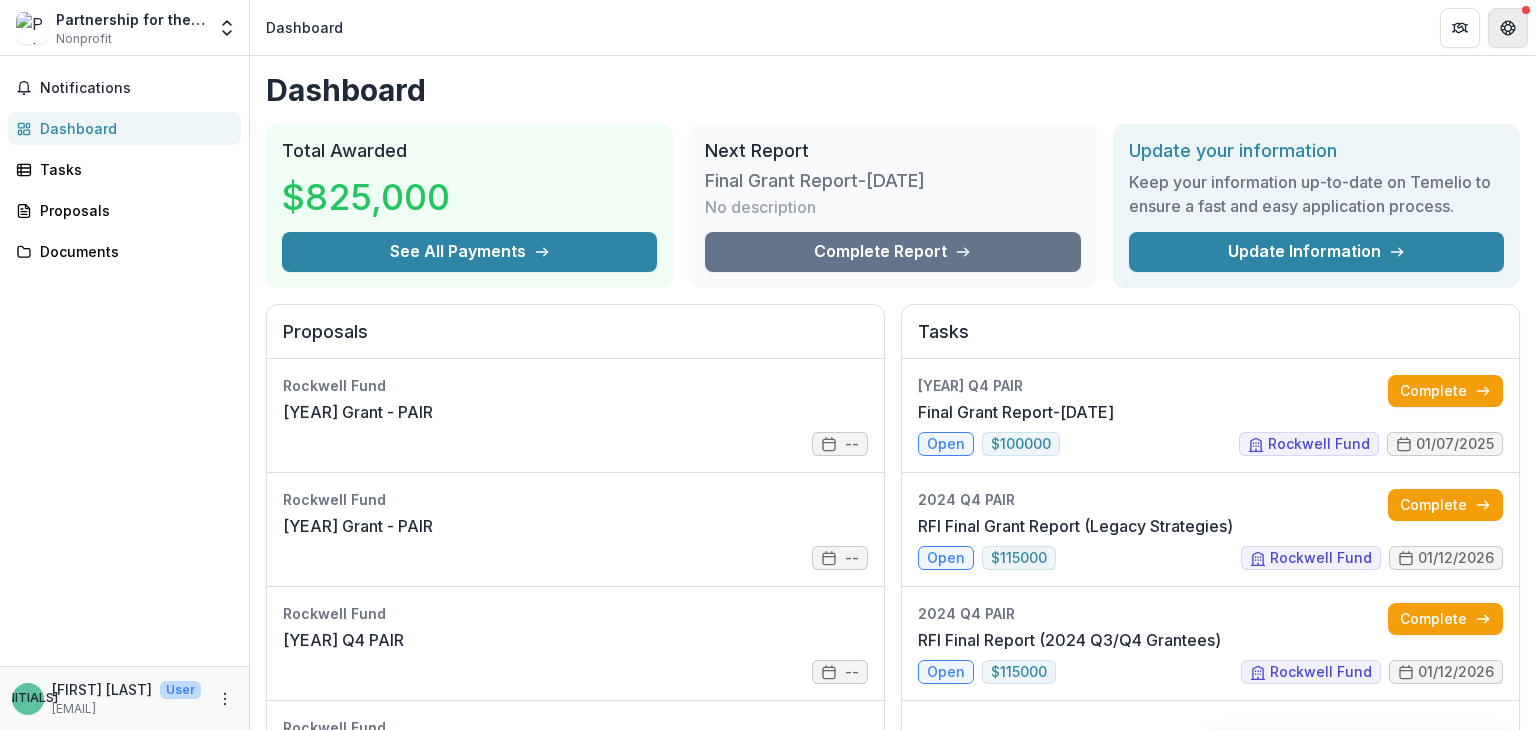 click at bounding box center (1508, 28) 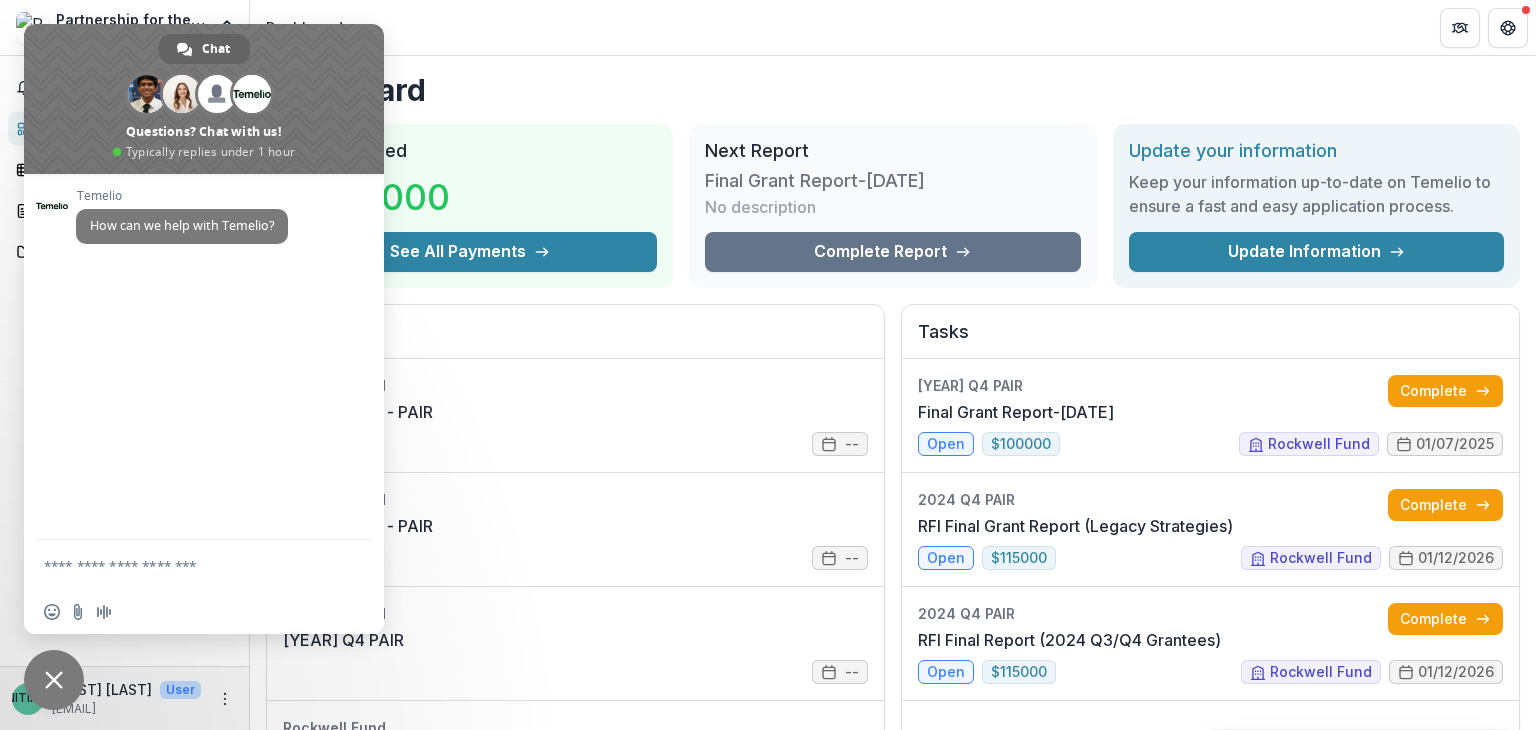 click at bounding box center (54, 680) 